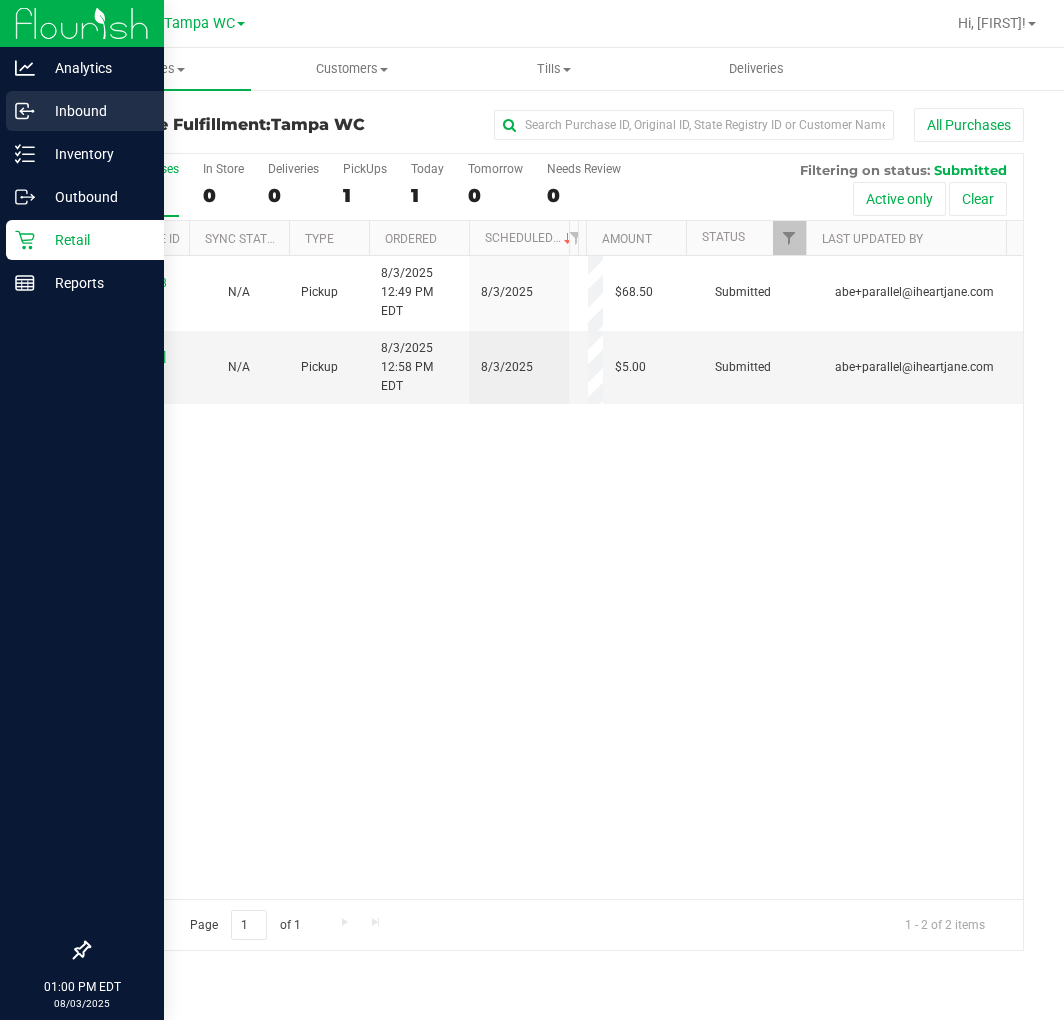 scroll, scrollTop: 0, scrollLeft: 0, axis: both 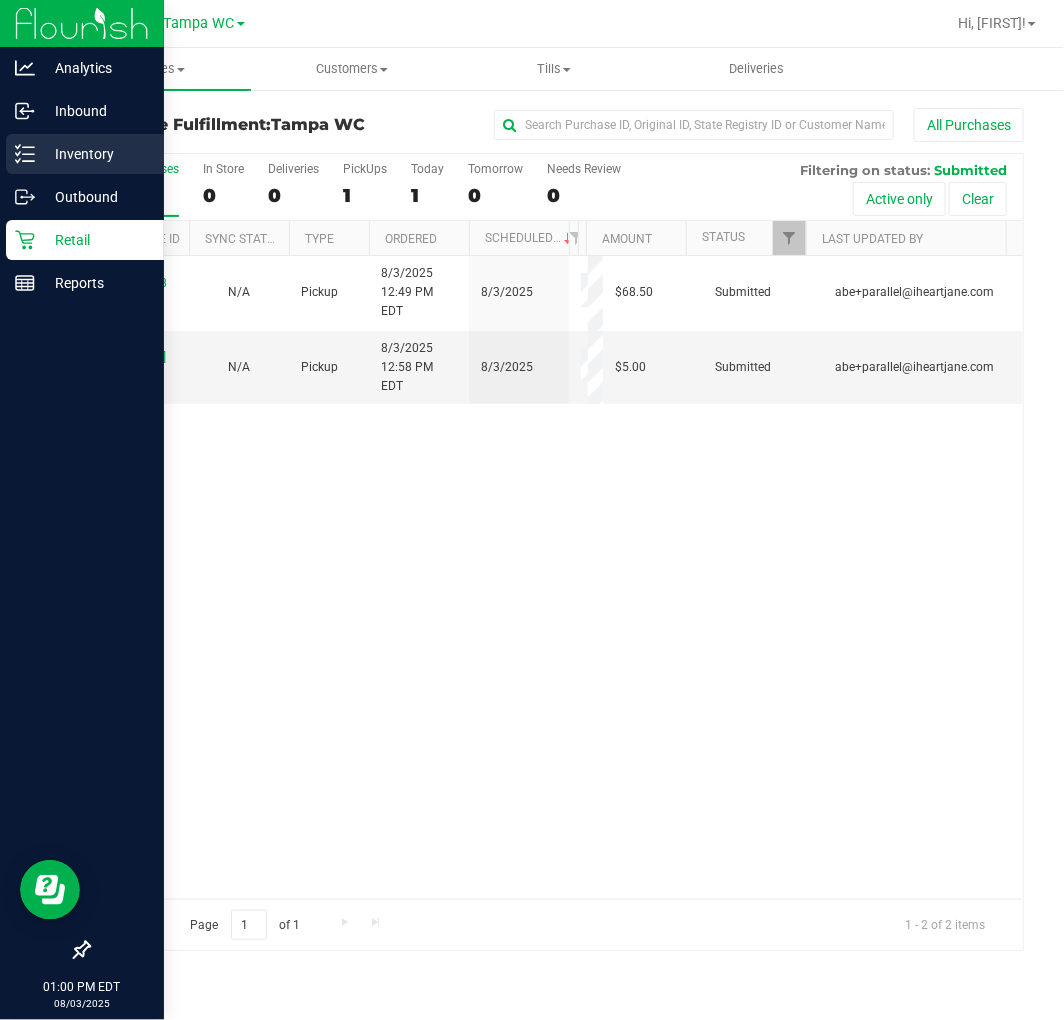 click on "Inventory" at bounding box center (95, 154) 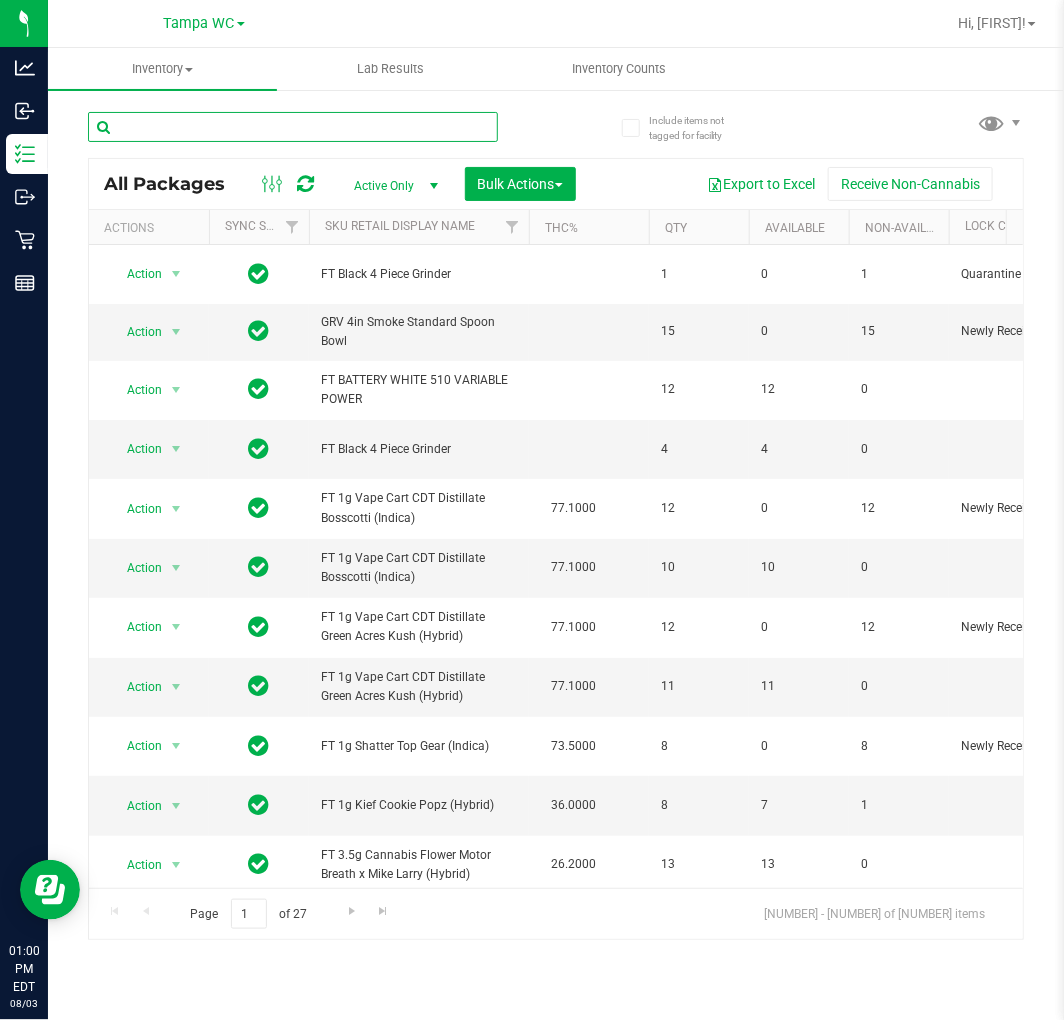 click at bounding box center (293, 127) 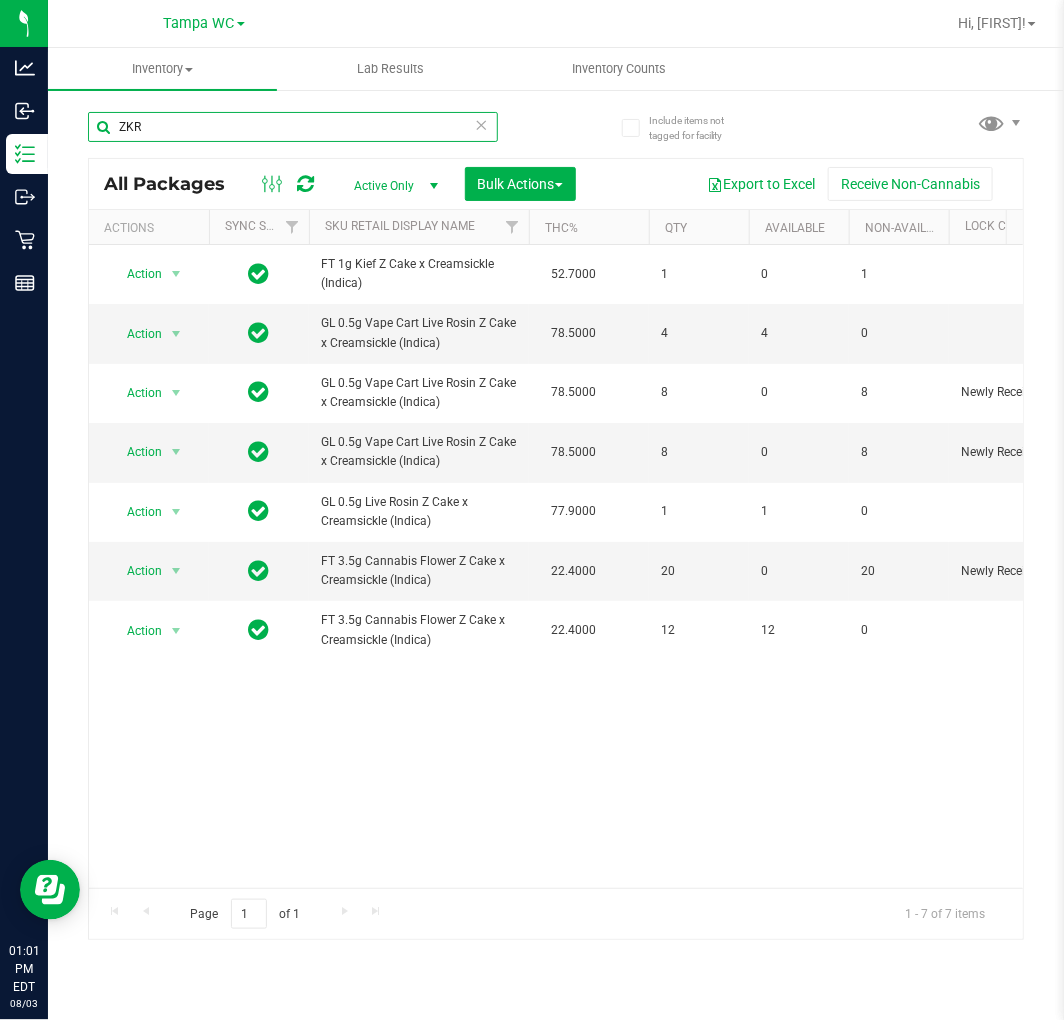 click on "ZKR" at bounding box center (293, 127) 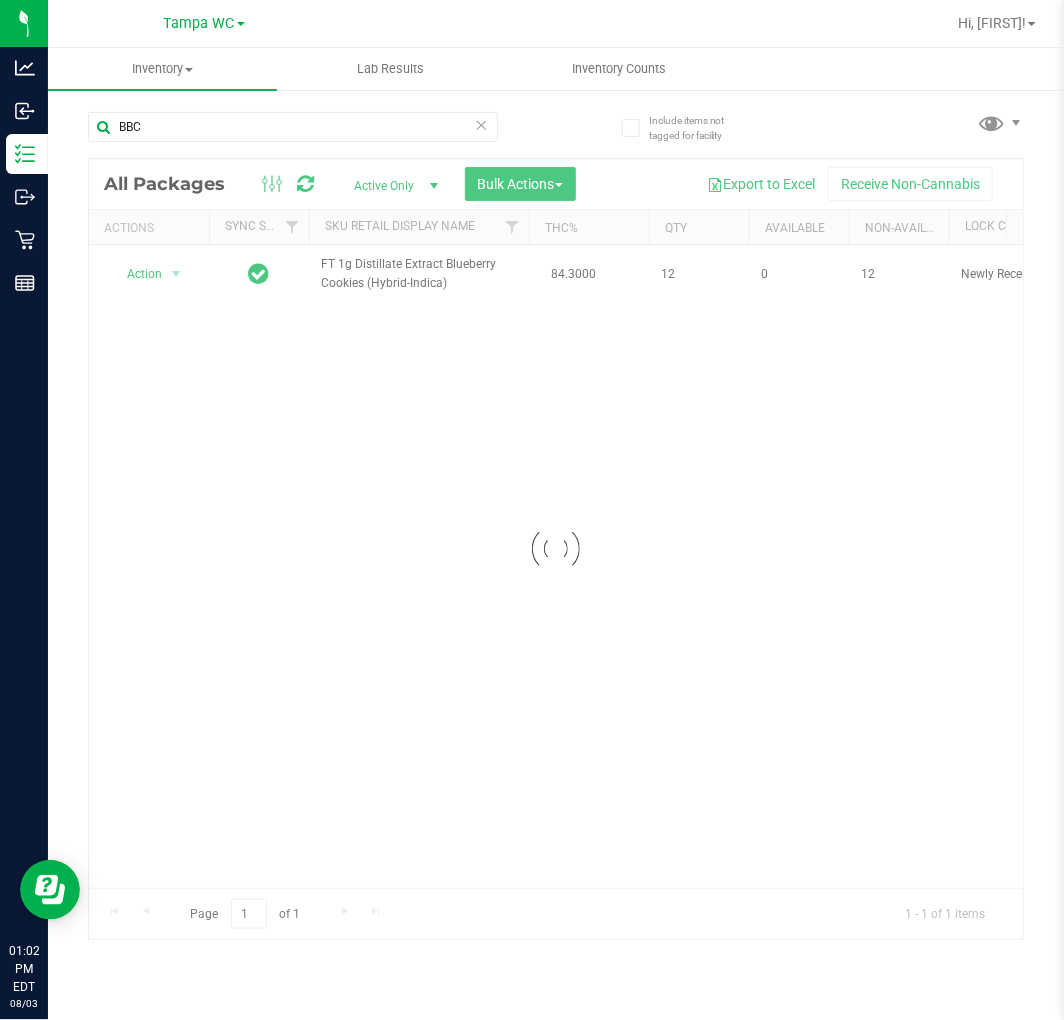 click at bounding box center [556, 549] 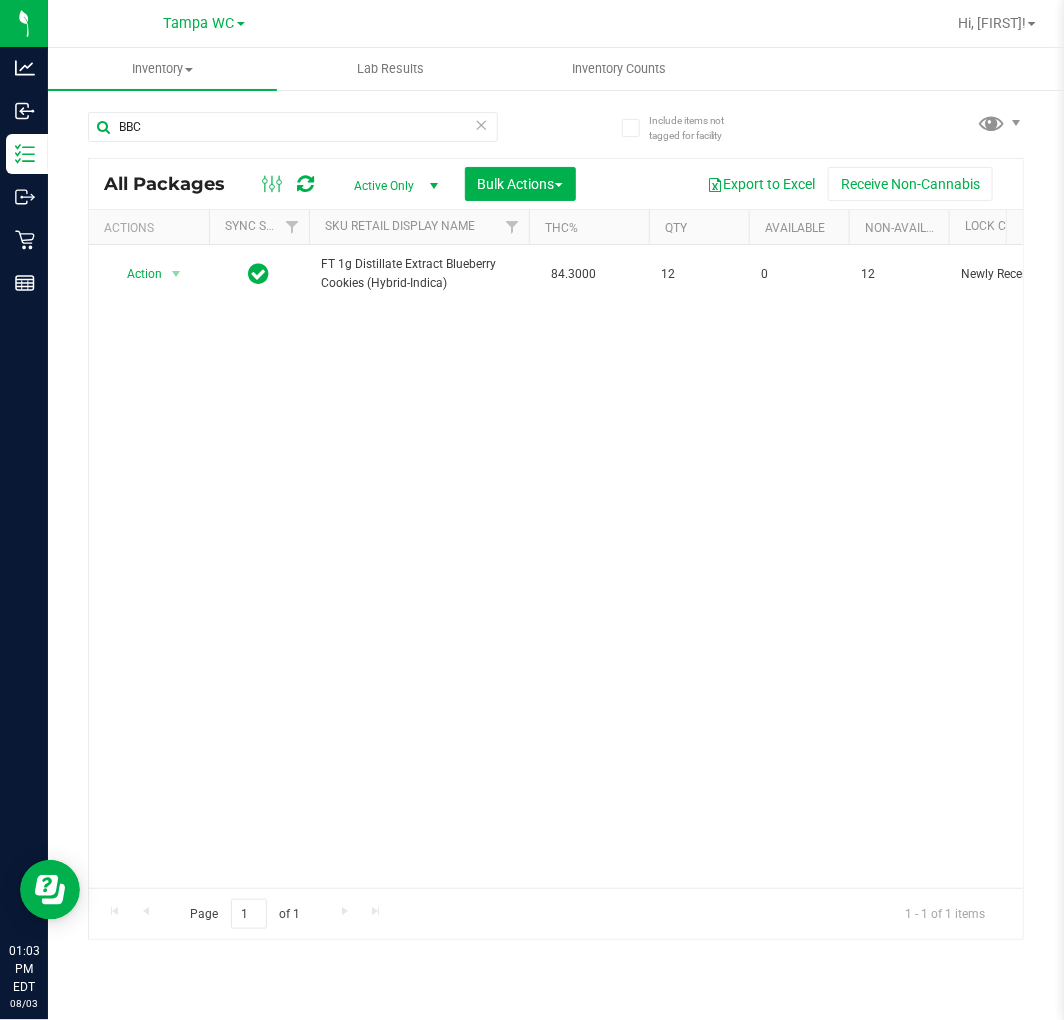 click on "Action Action Edit attributes Global inventory Locate package Package audit log Print package label Print product labels Unlock package
FT 1g Distillate Extract Blueberry Cookies (Hybrid-Indica)
84.3000
12
0
12
Newly Received
3202972997763781
FLSRWGM-20250714-1595
Distillate
JUL25BBC01-0707
FT - DISTILLATE EXTRACT - 1G - BBC - HYI" at bounding box center (556, 566) 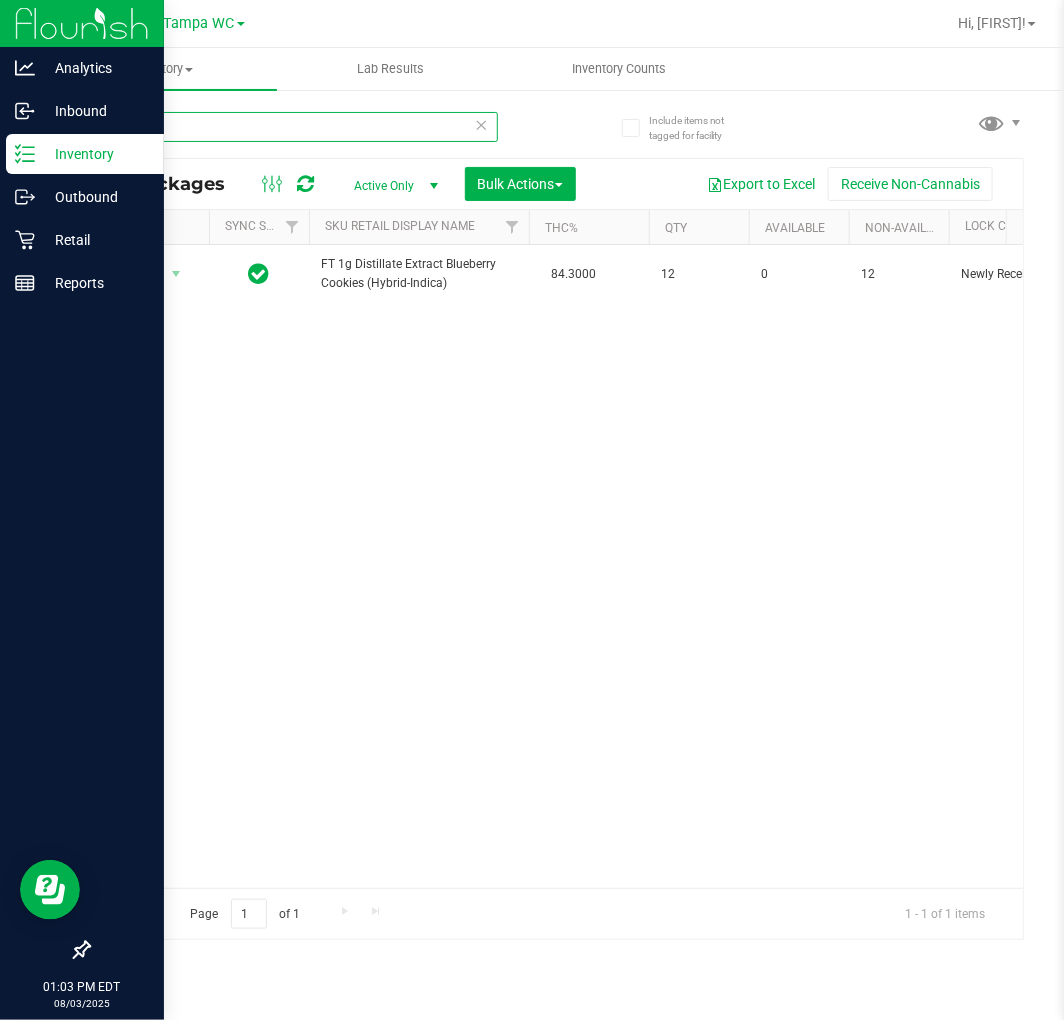 drag, startPoint x: 320, startPoint y: 135, endPoint x: 2, endPoint y: 24, distance: 336.81598 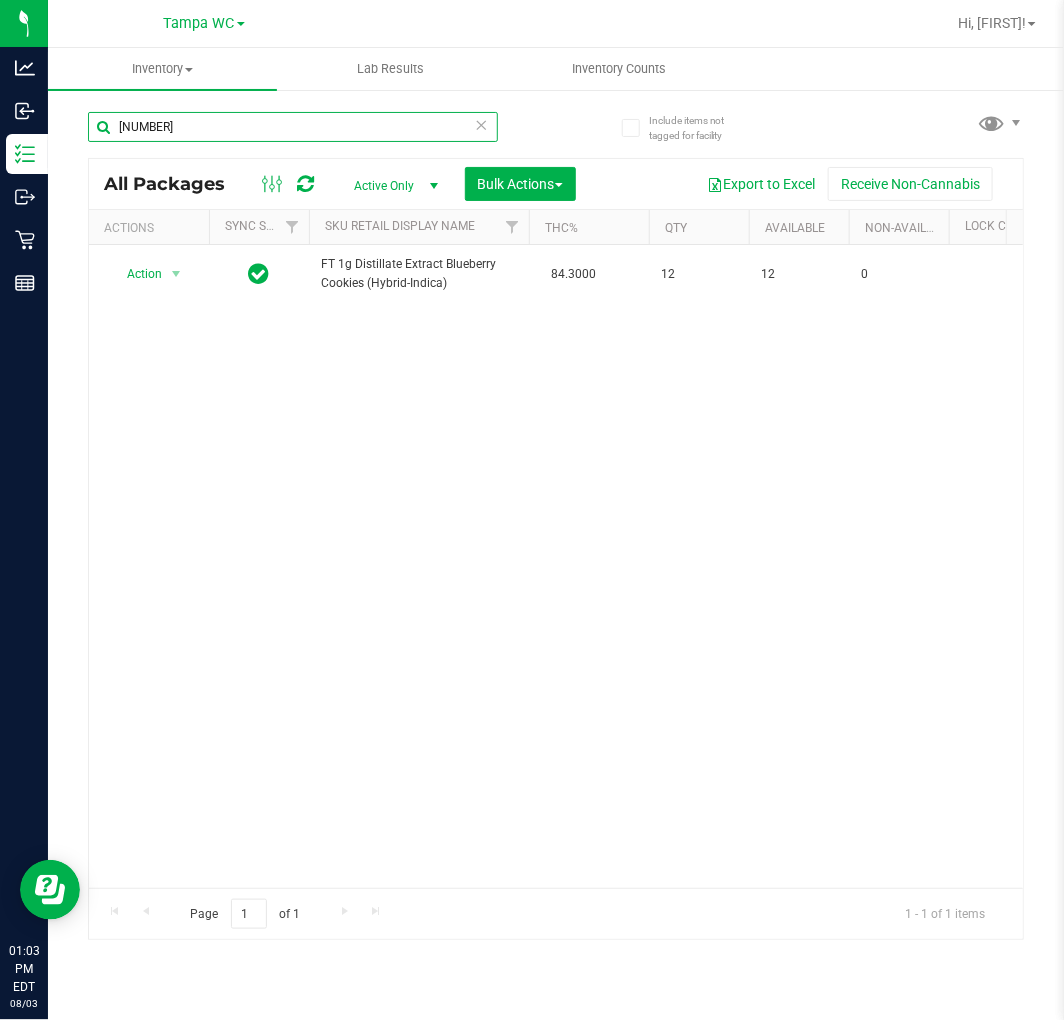 type on "3202972997763781" 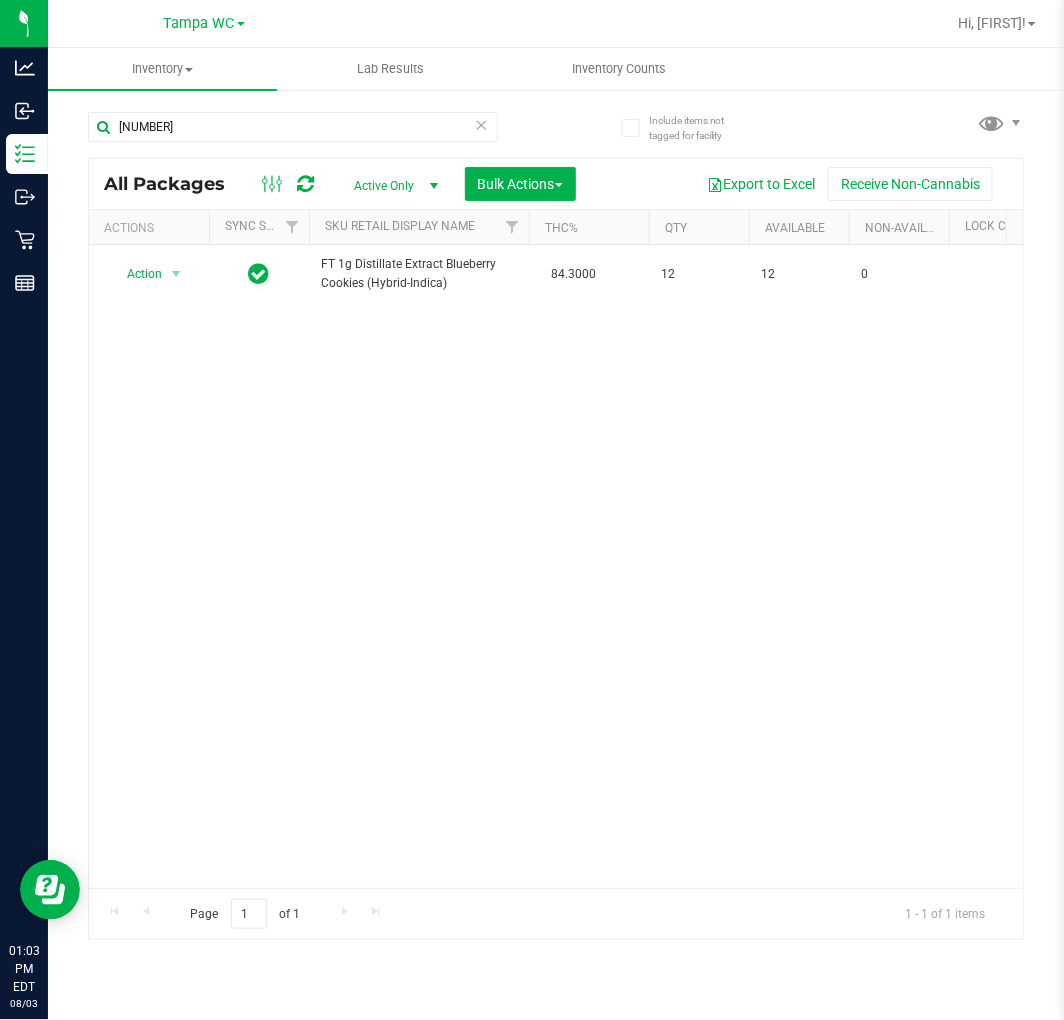 click on "Action Action Adjust qty Create package Edit attributes Global inventory Locate package Lock package Package audit log Print package label Print product labels Schedule for destruction
FT 1g Distillate Extract Blueberry Cookies (Hybrid-Indica)
84.3000
12
12
0
3202972997763781
FLSRWGM-20250714-1595
Distillate
JUL25BBC01-0707
FT - DISTILLATE EXTRACT - 1G - BBC - HYI
Now
$75.00000" at bounding box center (556, 566) 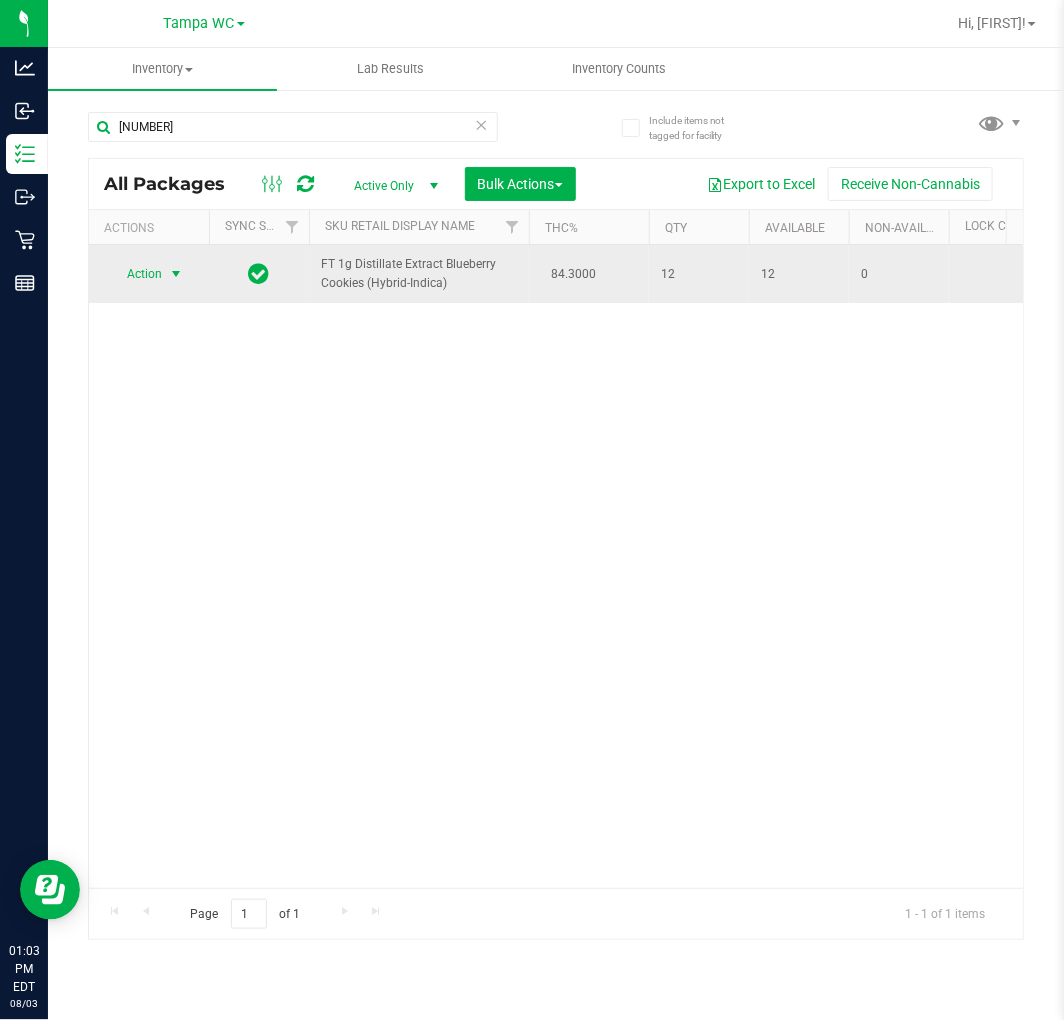 click on "Action" at bounding box center [136, 274] 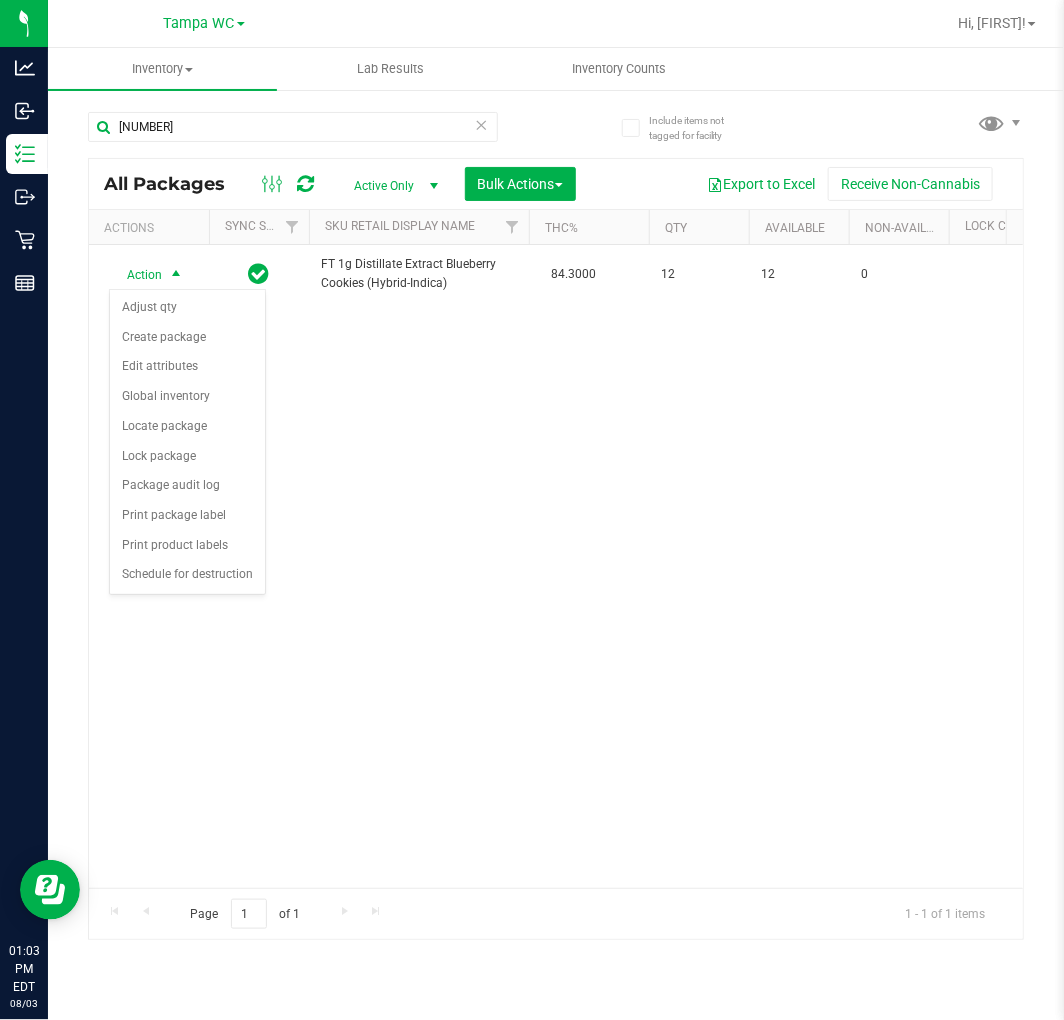 click on "Action Action Adjust qty Create package Edit attributes Global inventory Locate package Lock package Package audit log Print package label Print product labels Schedule for destruction
FT 1g Distillate Extract Blueberry Cookies (Hybrid-Indica)
84.3000
12
12
0
3202972997763781
FLSRWGM-20250714-1595
Distillate
JUL25BBC01-0707
FT - DISTILLATE EXTRACT - 1G - BBC - HYI
Now
$75.00000" at bounding box center [556, 566] 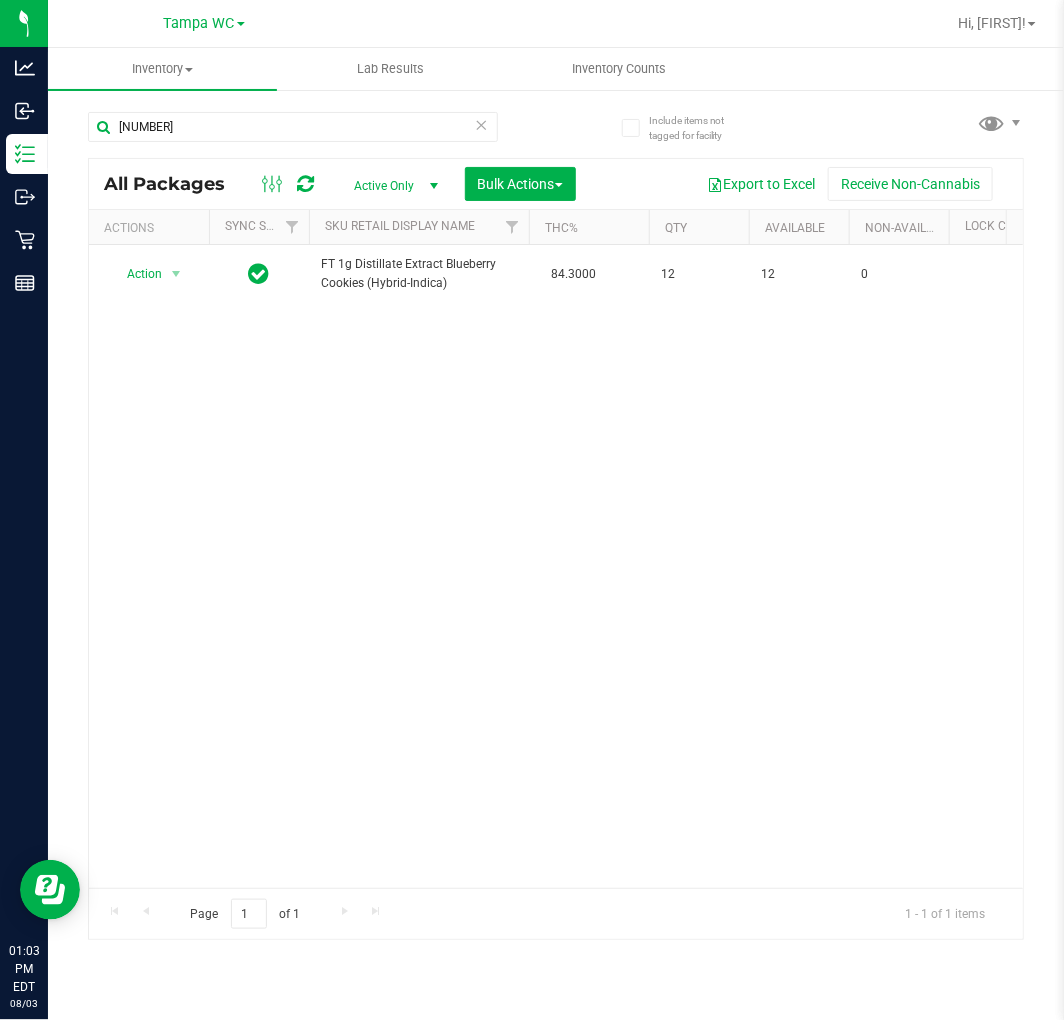 click on "Action Action Adjust qty Create package Edit attributes Global inventory Locate package Lock package Package audit log Print package label Print product labels Schedule for destruction
FT 1g Distillate Extract Blueberry Cookies (Hybrid-Indica)
84.3000
12
12
0
3202972997763781
FLSRWGM-20250714-1595
Distillate
JUL25BBC01-0707
FT - DISTILLATE EXTRACT - 1G - BBC - HYI
Now
$75.00000" at bounding box center (556, 566) 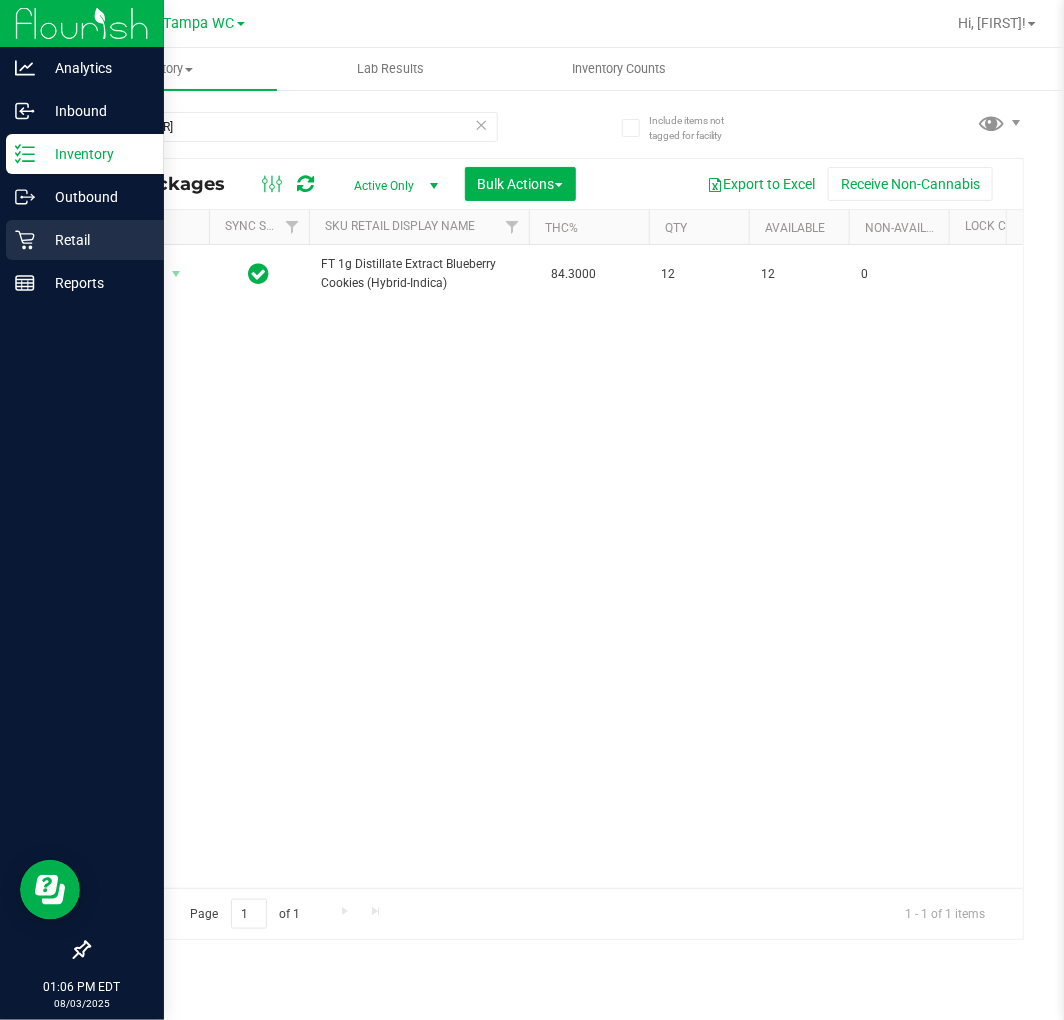 click on "Retail" at bounding box center [85, 240] 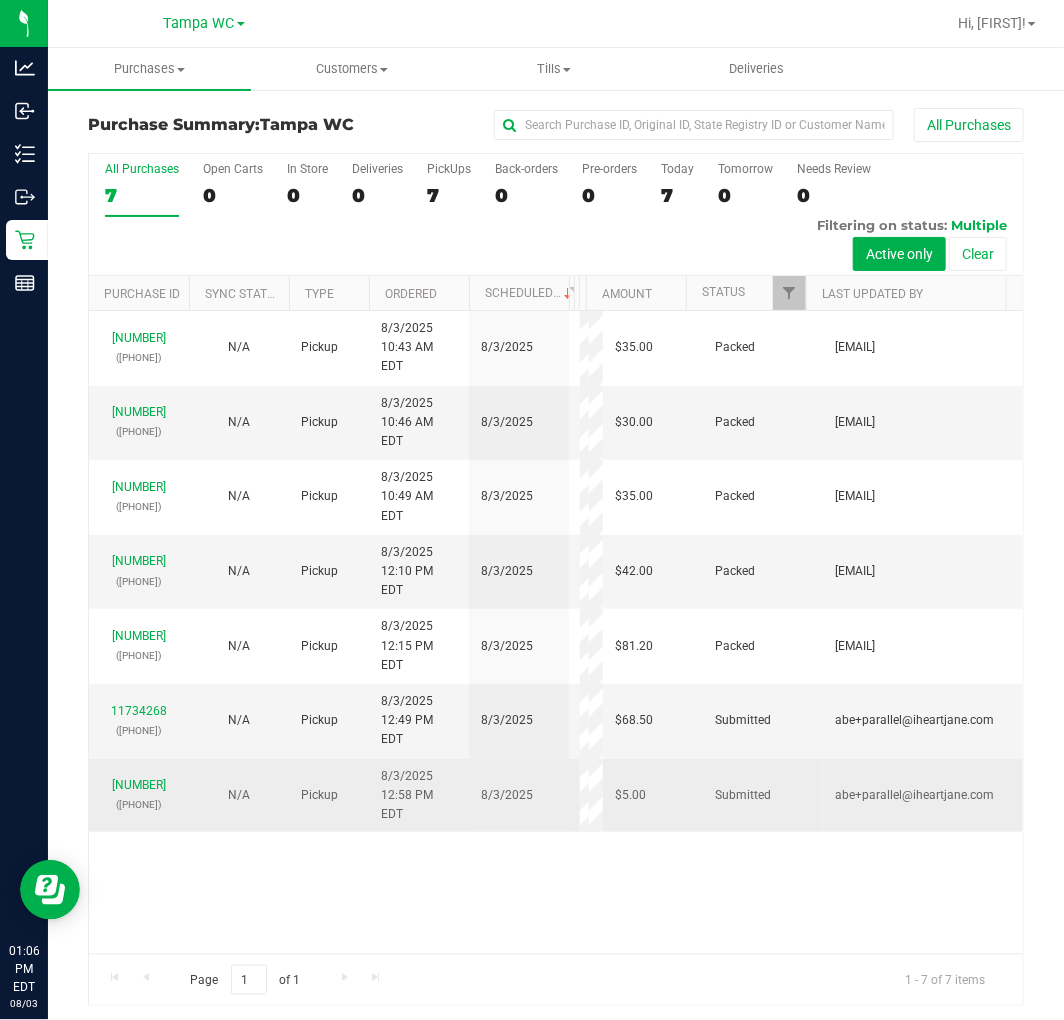 click on "8/3/2025" at bounding box center [519, 796] 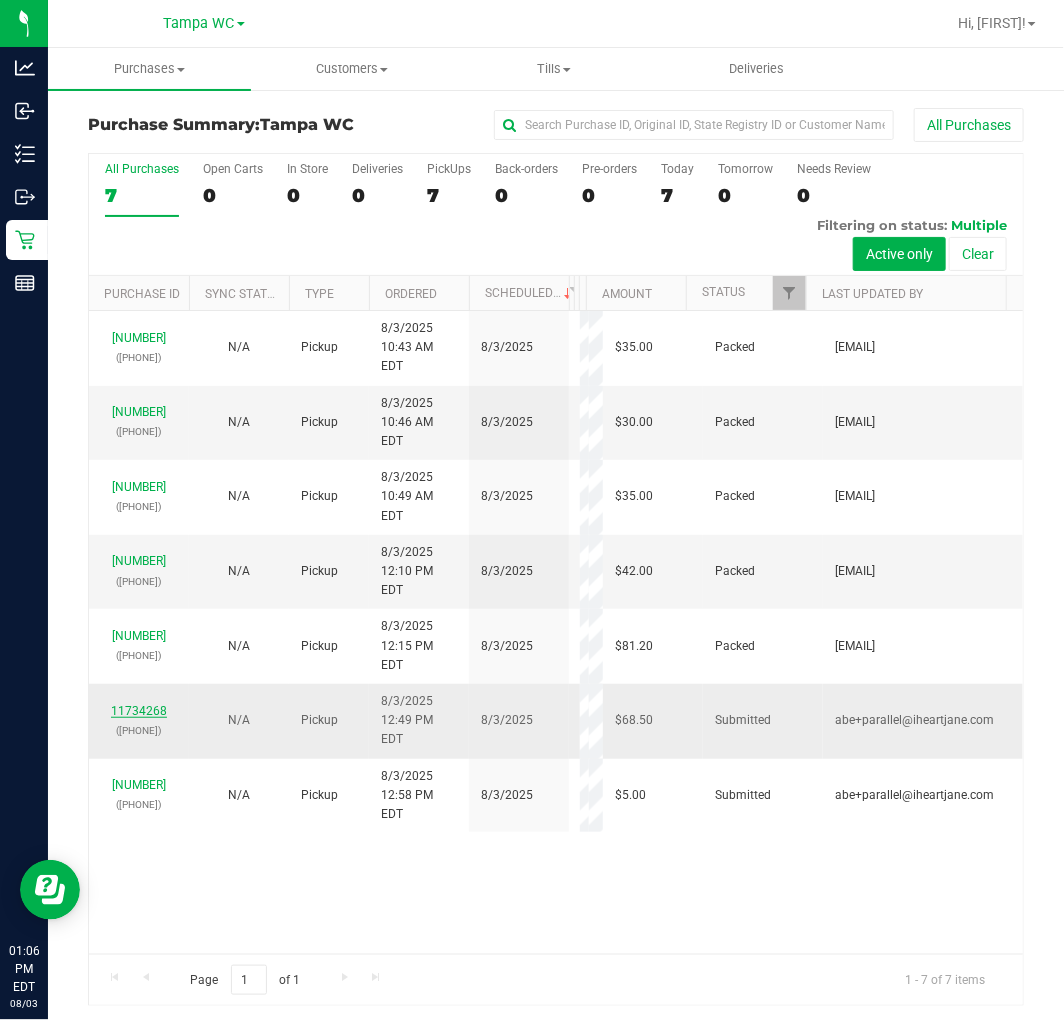 click on "11734268" at bounding box center [139, 711] 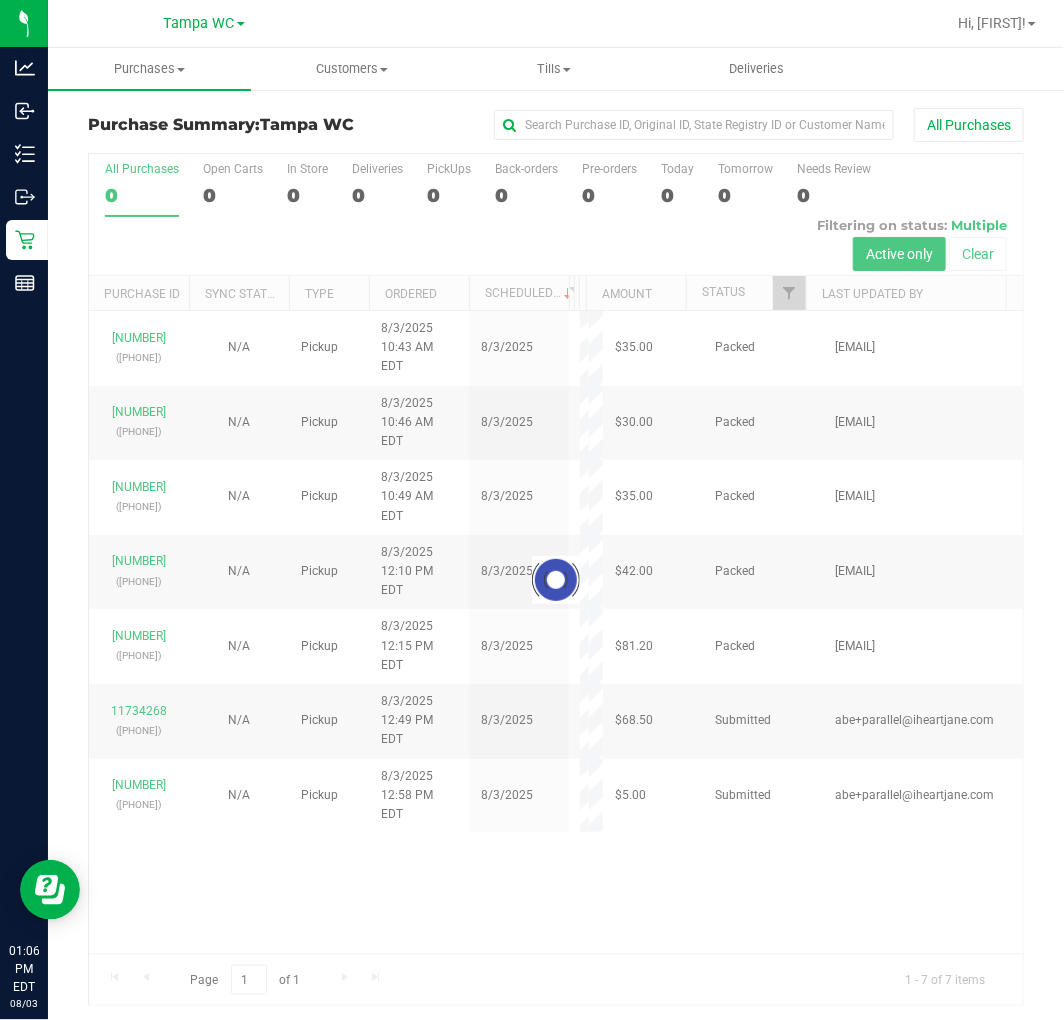 click at bounding box center (556, 580) 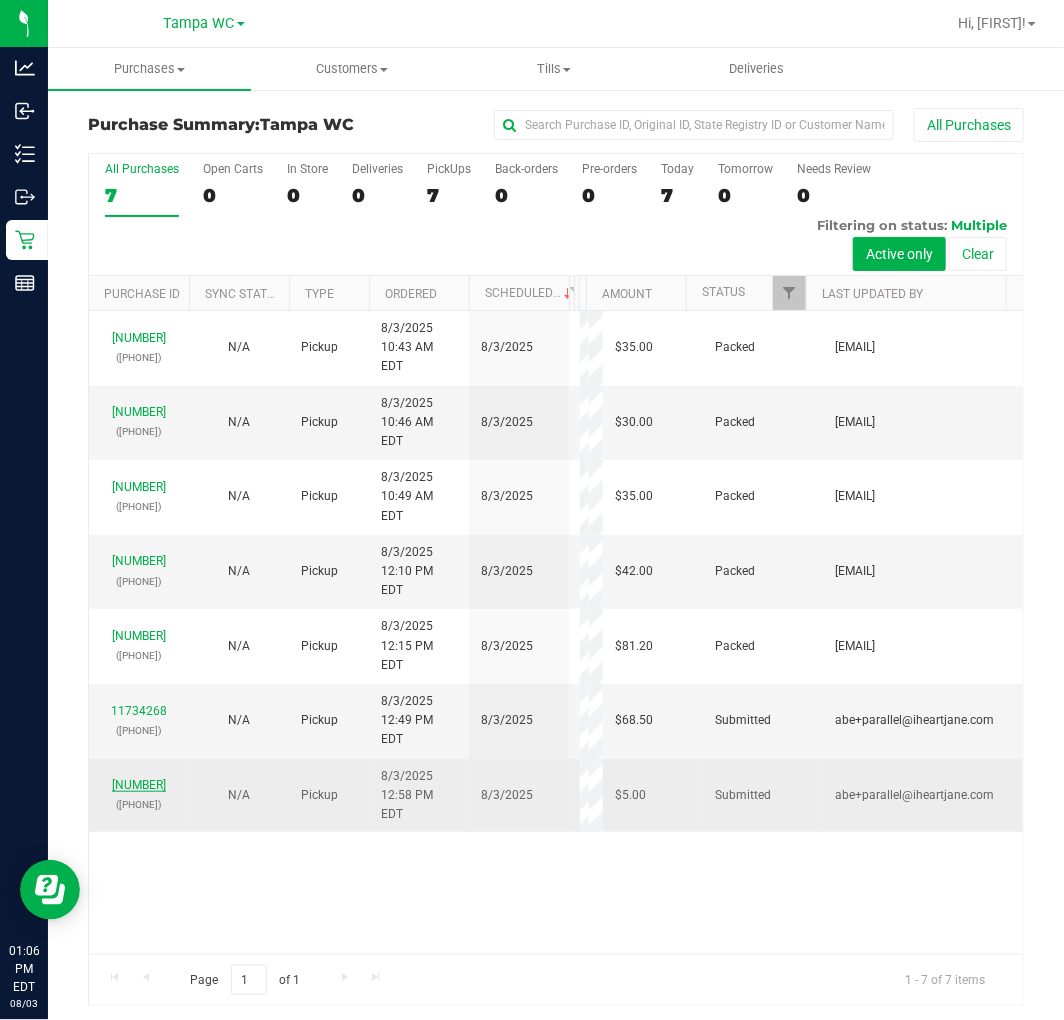 click on "11734326" at bounding box center (139, 785) 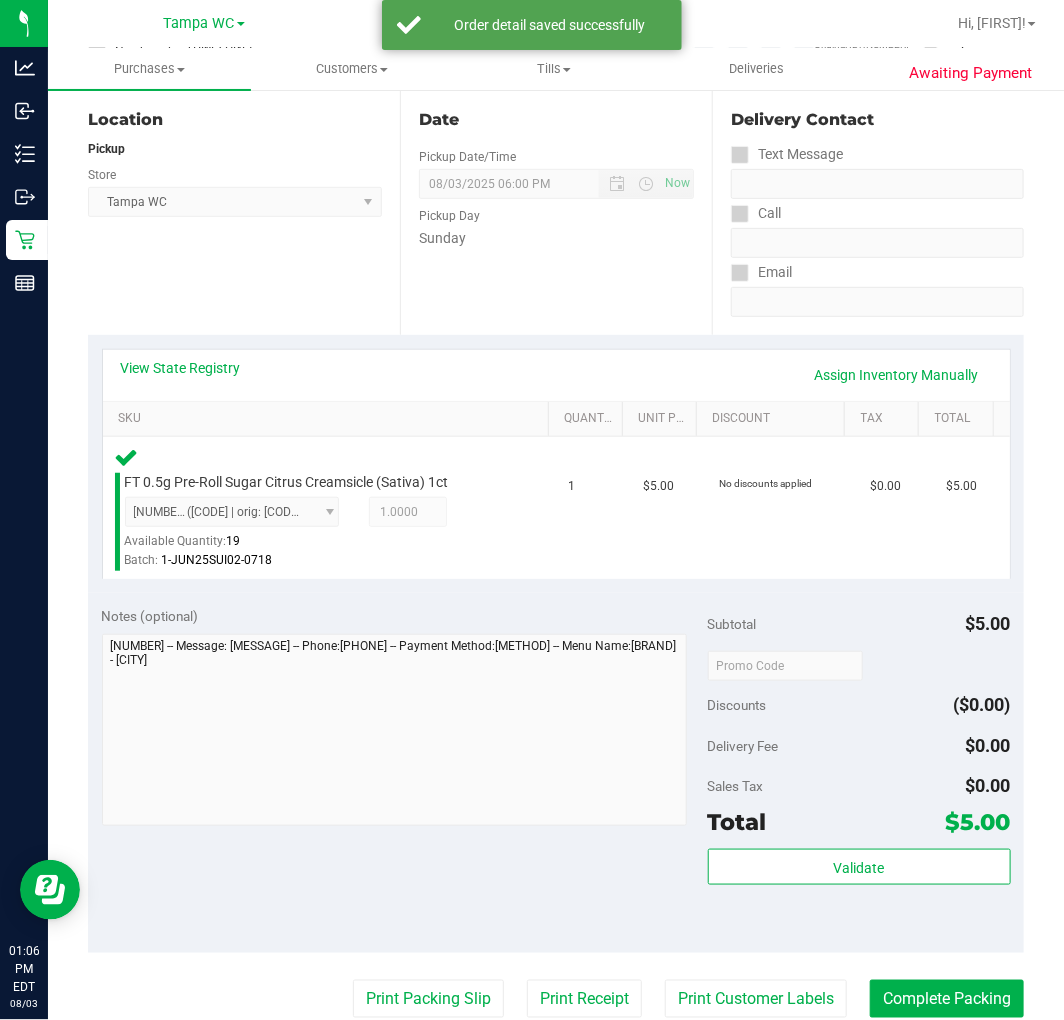 scroll, scrollTop: 696, scrollLeft: 0, axis: vertical 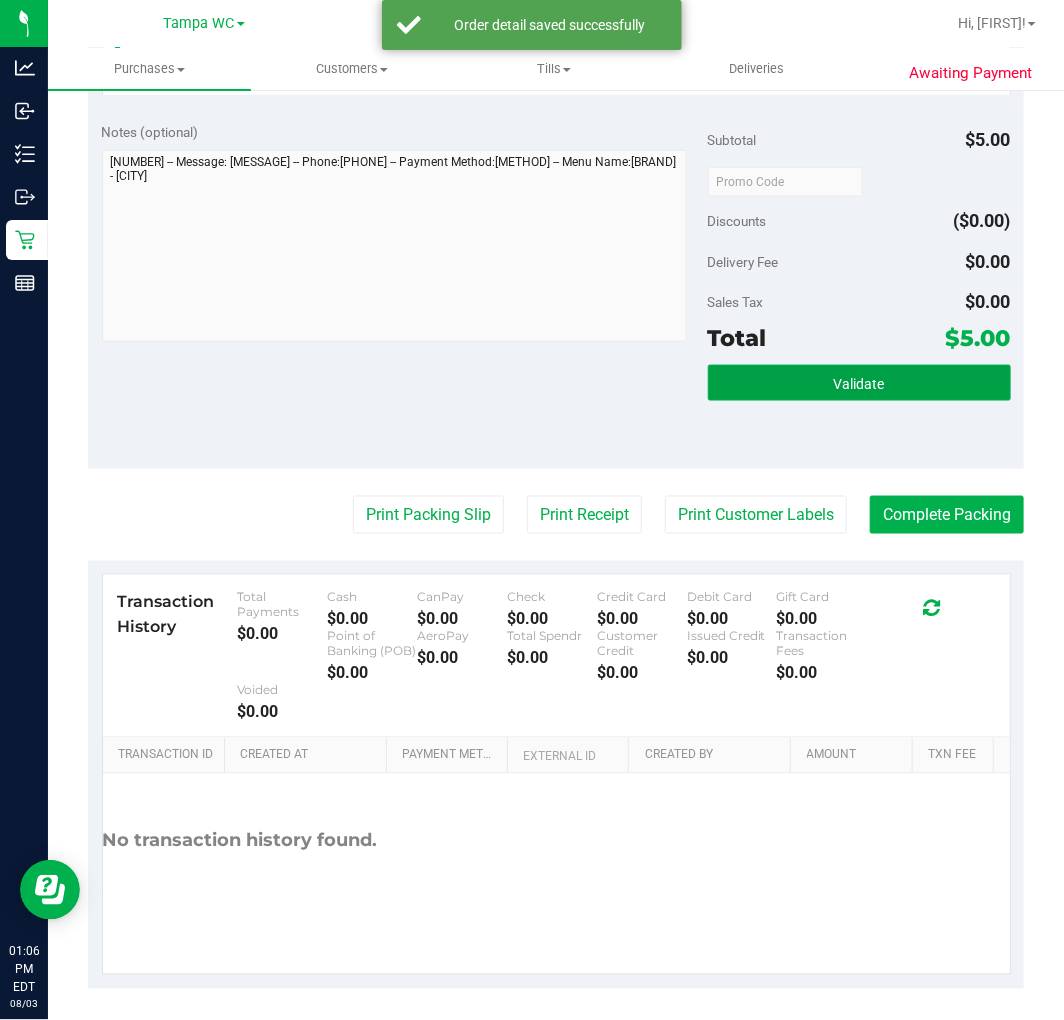 drag, startPoint x: 844, startPoint y: 354, endPoint x: 884, endPoint y: 284, distance: 80.622574 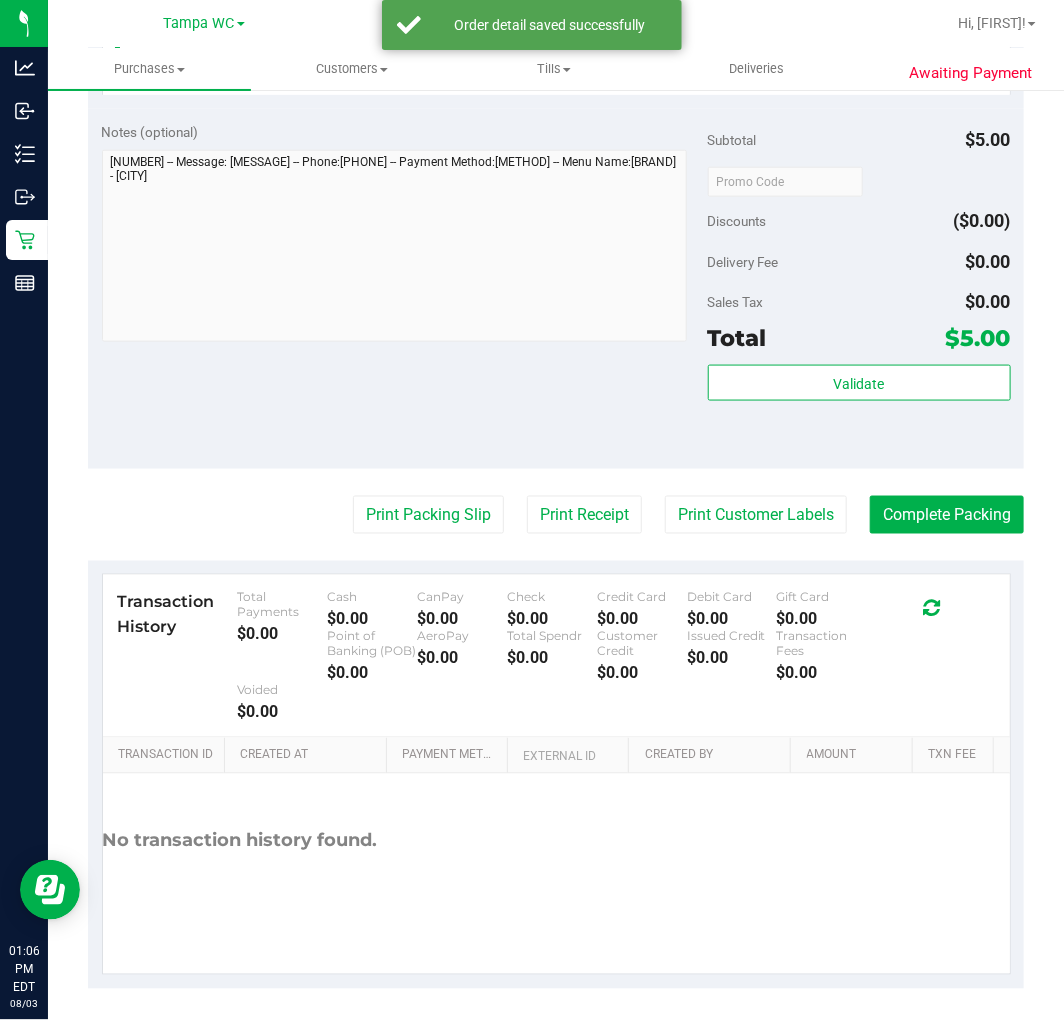 click on "Sales Tax
$0.00" at bounding box center (859, 302) 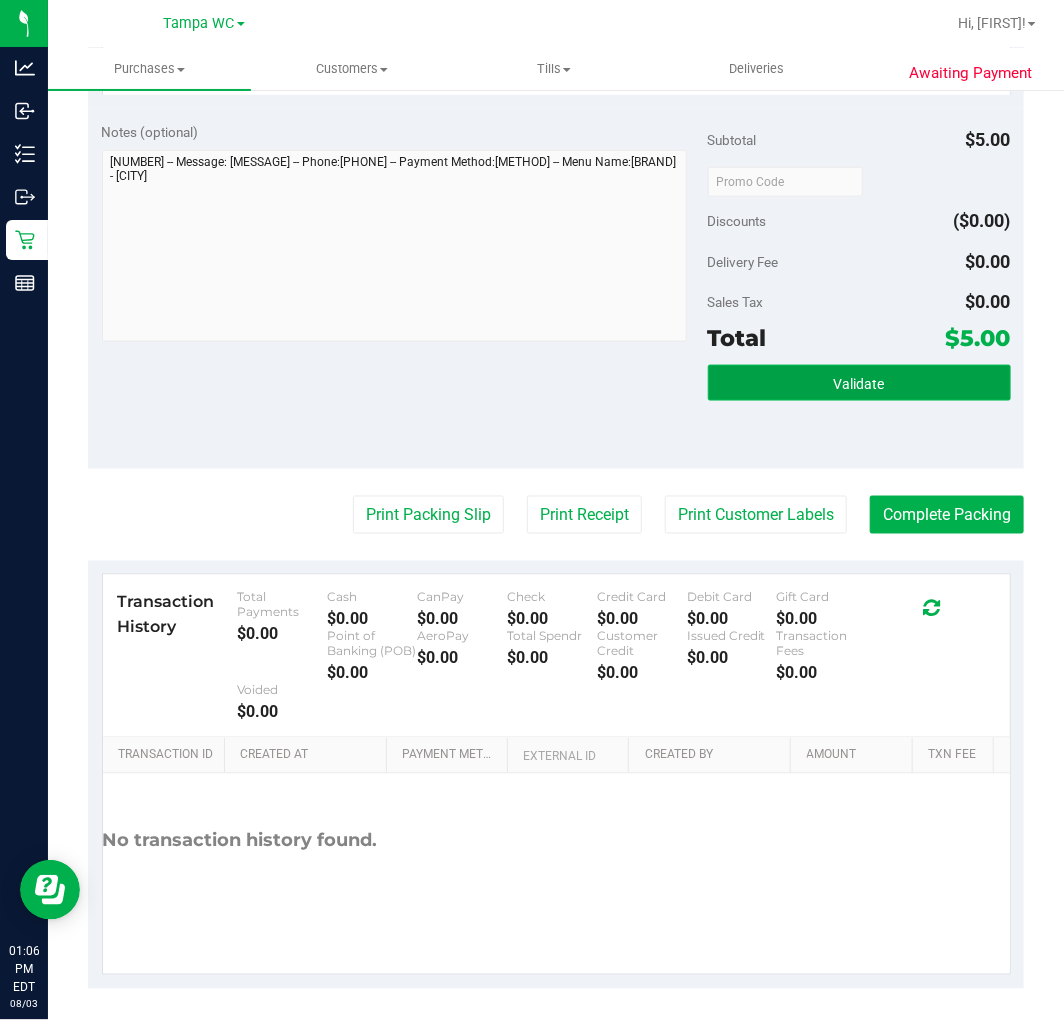 click on "Validate" at bounding box center (859, 383) 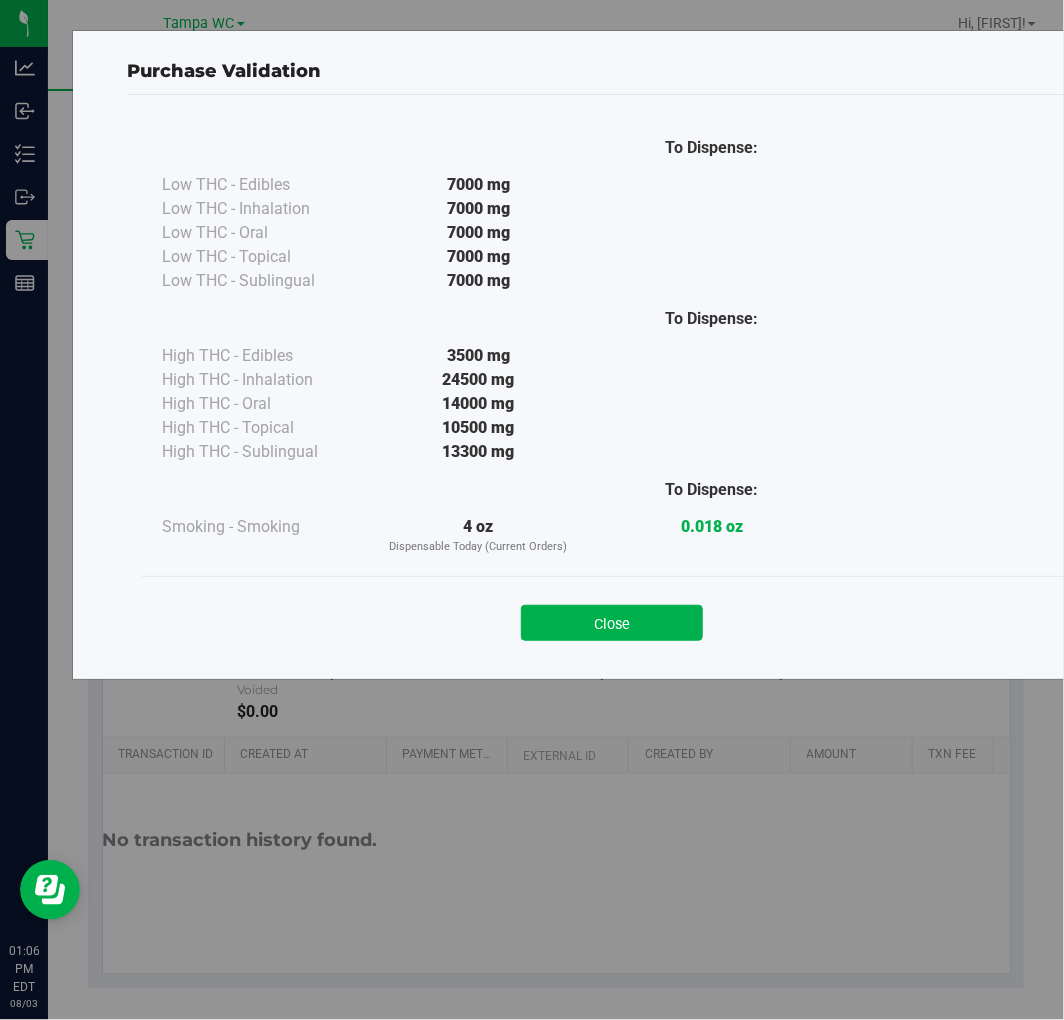 click on "Close" at bounding box center [612, 616] 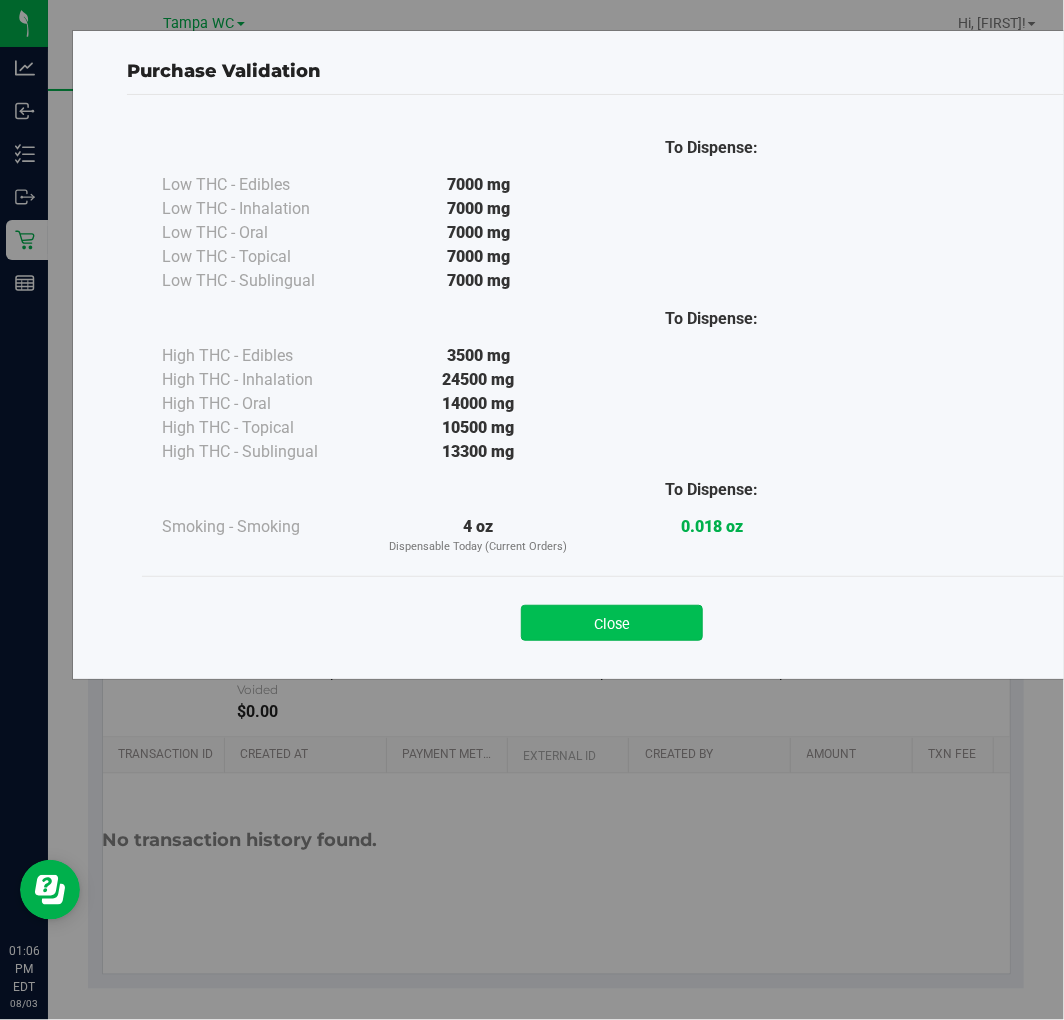 click on "Close" at bounding box center [612, 623] 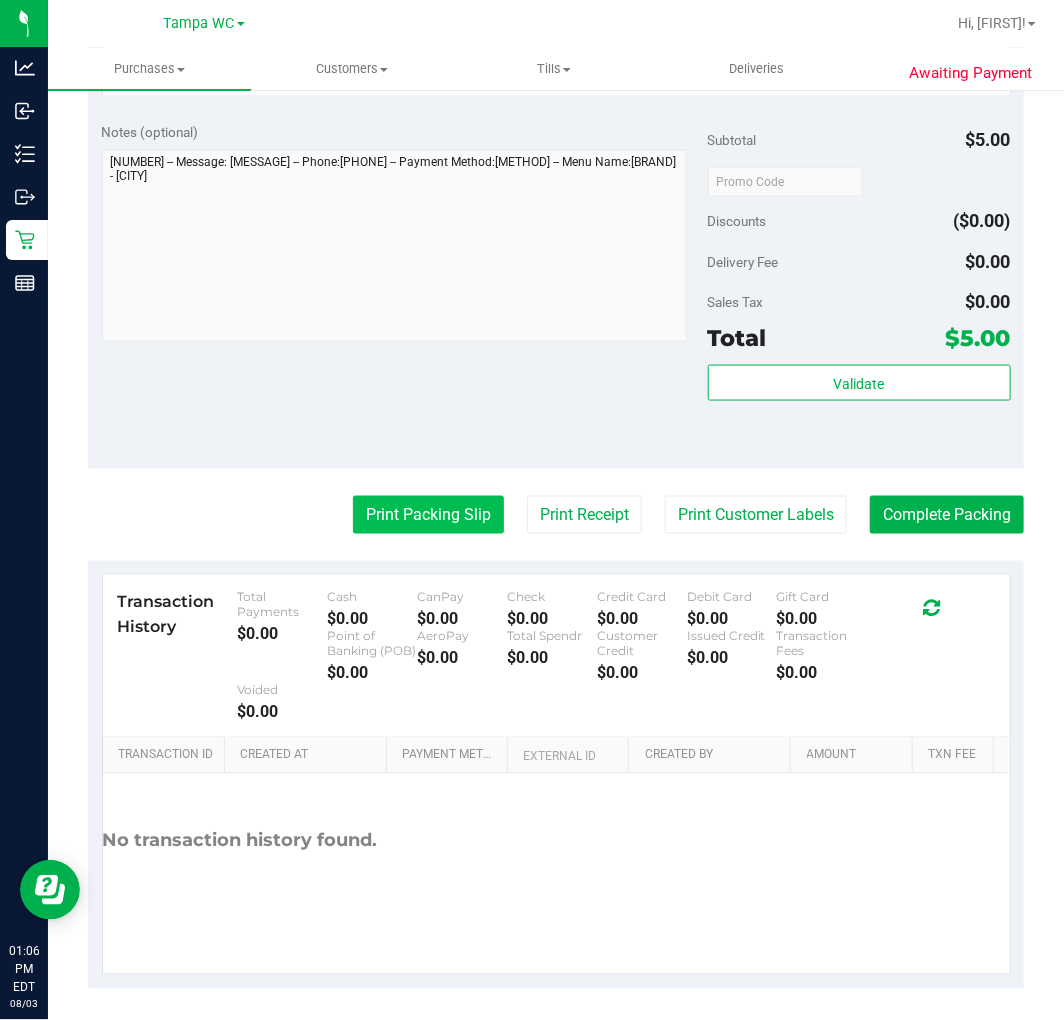 click on "Print Packing Slip" at bounding box center (428, 515) 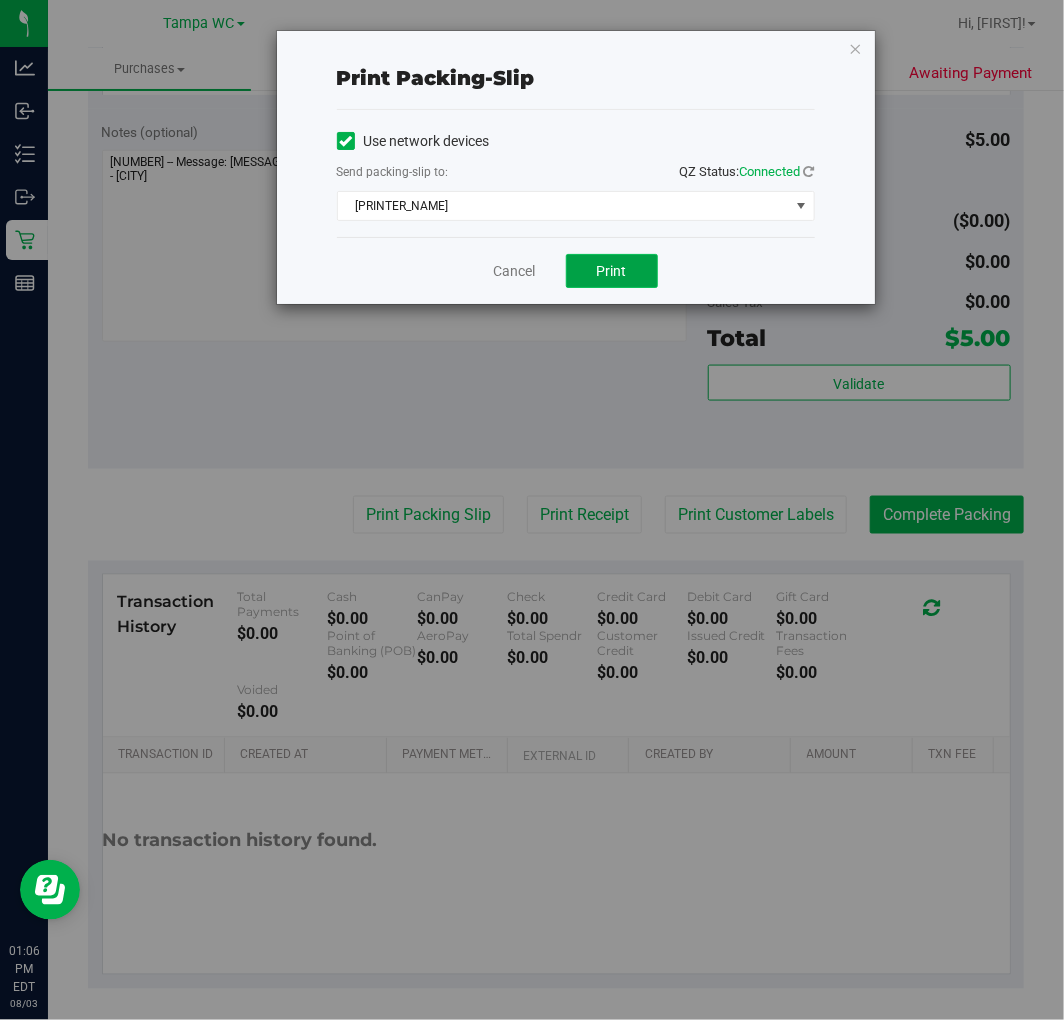 click on "Print" at bounding box center [612, 271] 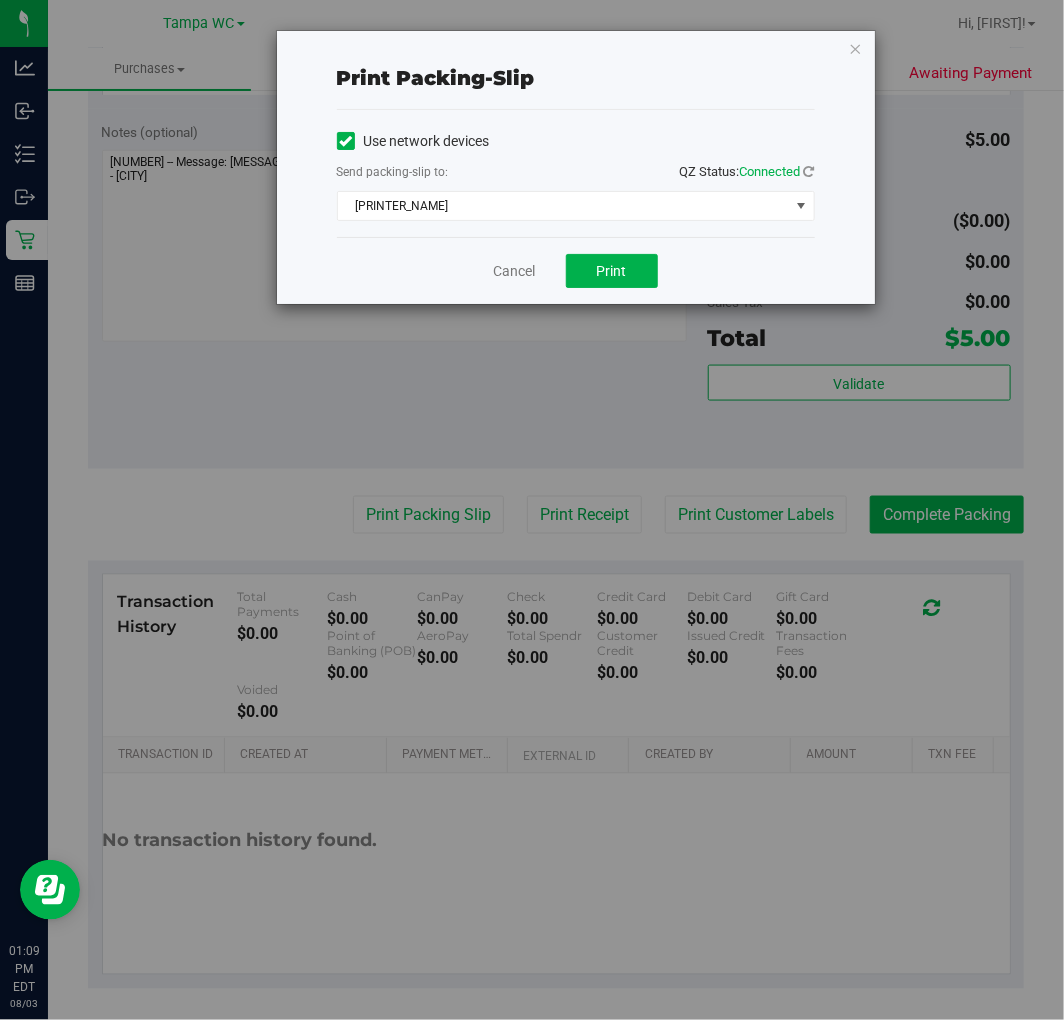 click on "Print packing-slip
Use network devices
Send packing-slip to:
QZ Status:   Connected
EPSON-DAVIS-BISBAL Choose printer EPSON-DAVIS-BISBAL EPSON-FRANK-SINATRA EPSON-GOLD EPSON-SHAGGY EPSON-WILLOW-SMITH TEST ONLY DO NOT USE
Cancel
Print" at bounding box center (539, 510) 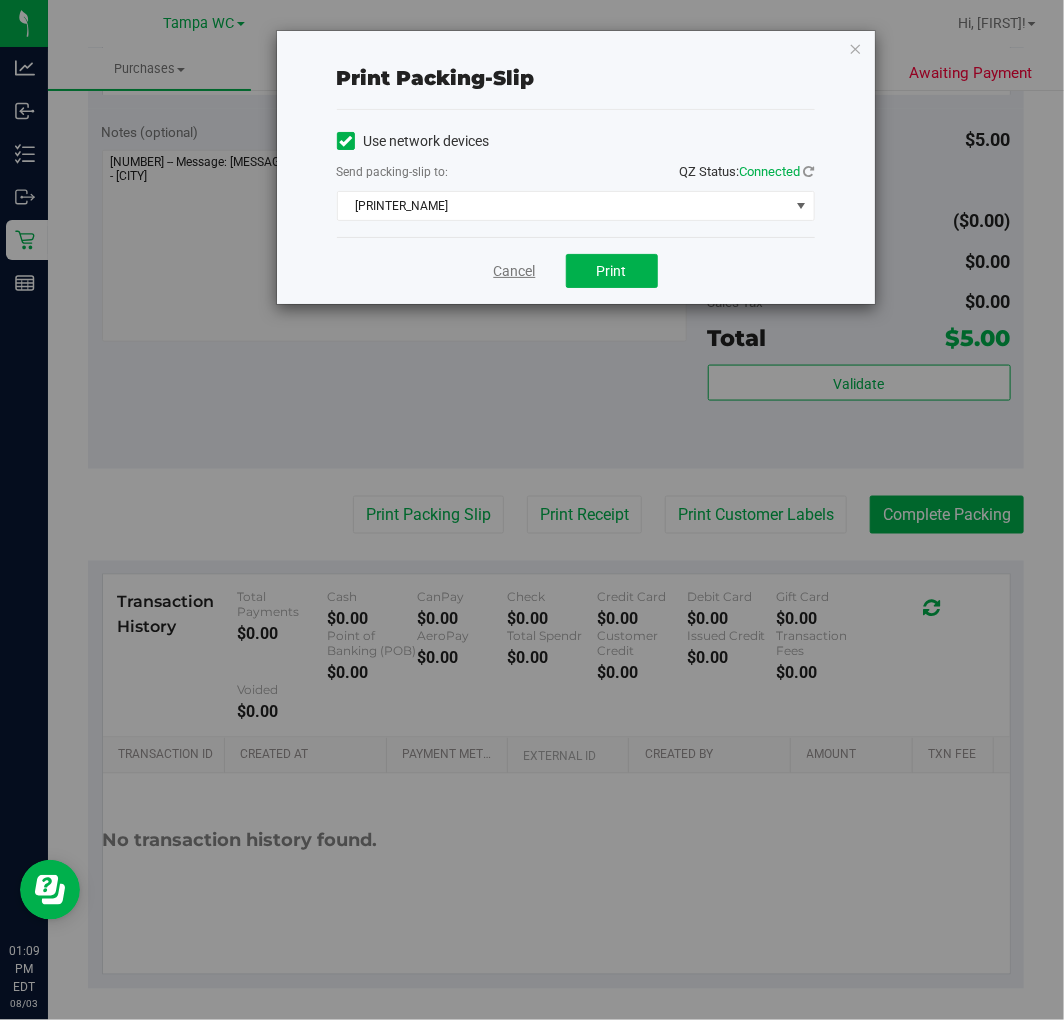 click on "Cancel" at bounding box center (515, 271) 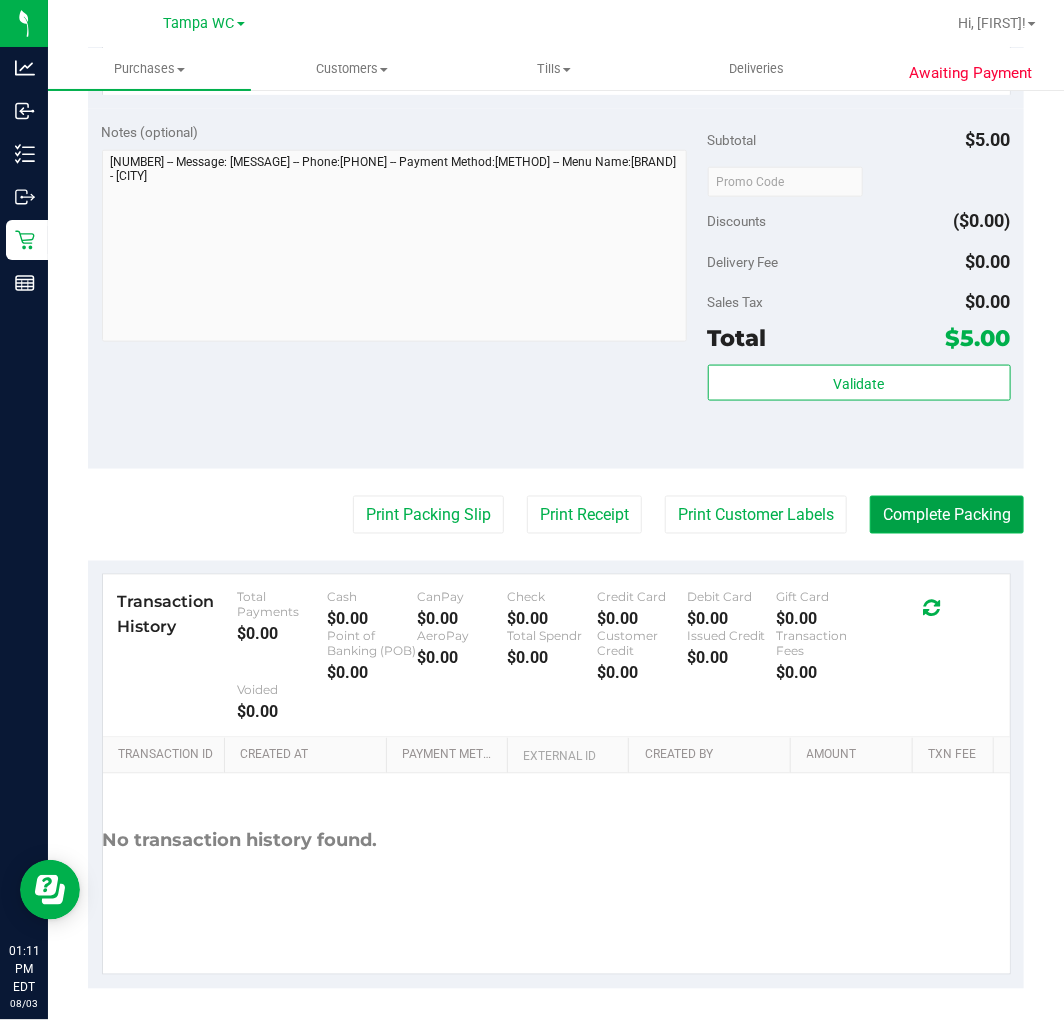 click on "Complete Packing" at bounding box center [947, 515] 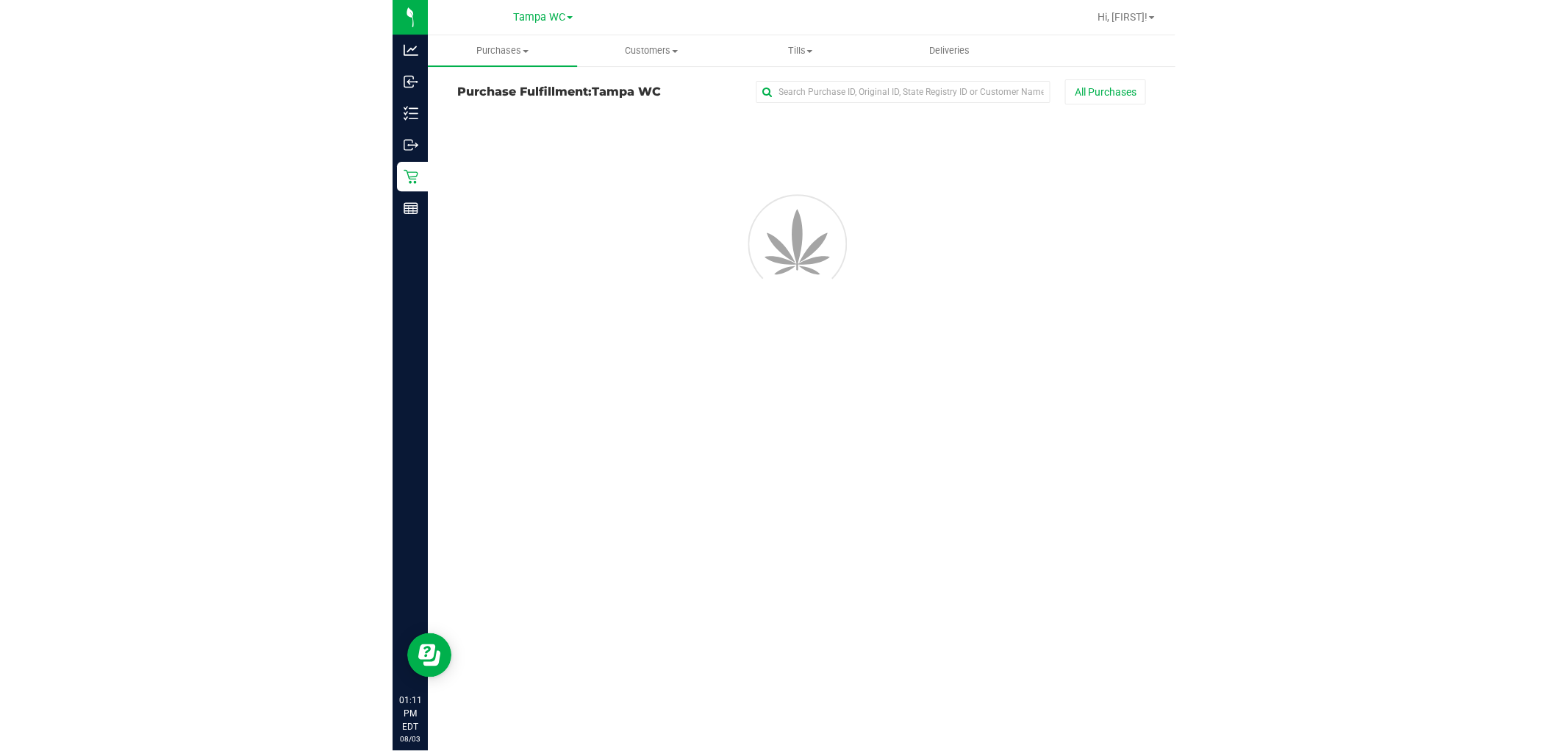 scroll, scrollTop: 0, scrollLeft: 0, axis: both 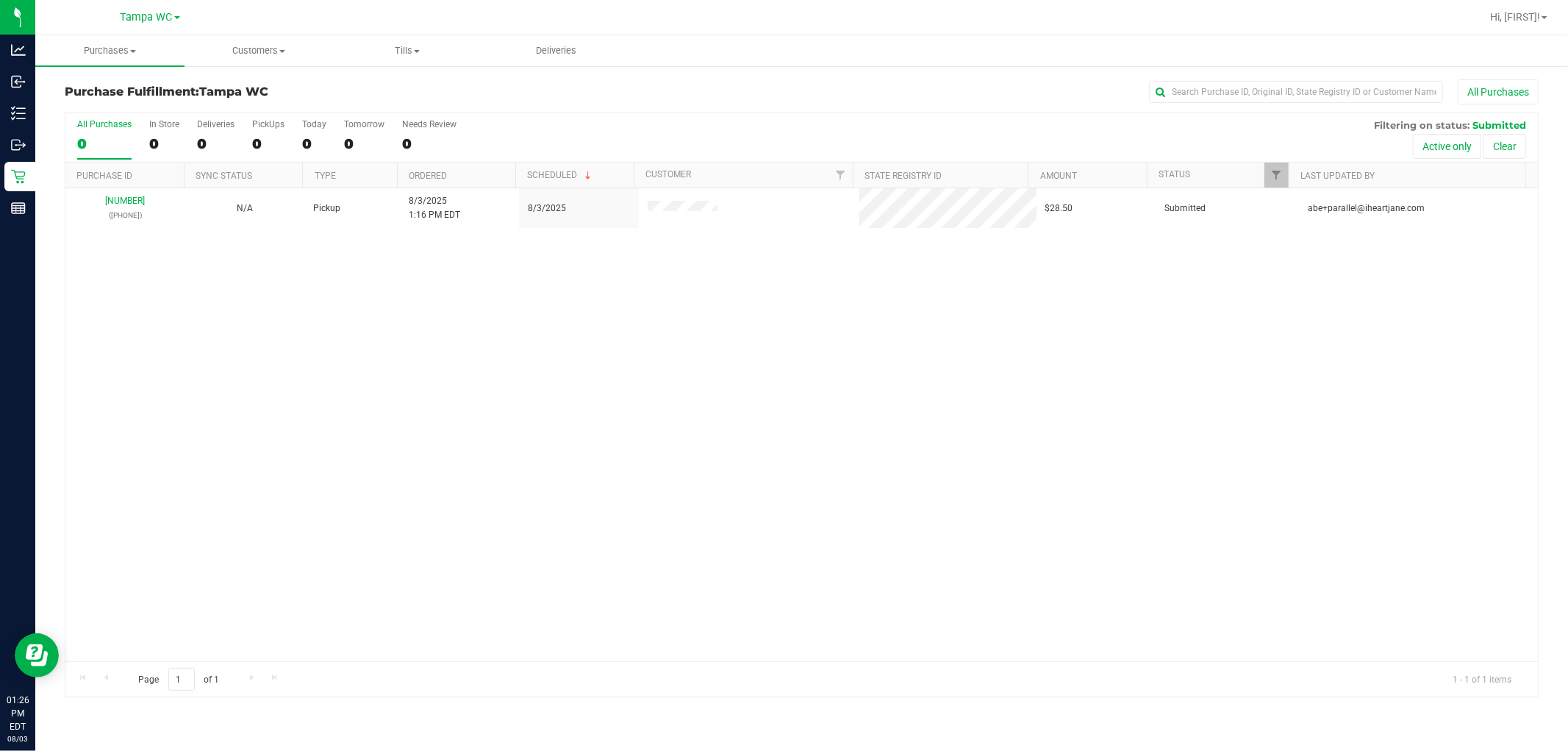 click on "11734435
(312996168)
N/A
Pickup 8/3/2025 1:16 PM EDT 8/3/2025
$28.50
Submitted abe+parallel@iheartjane.com" at bounding box center (801, 424) 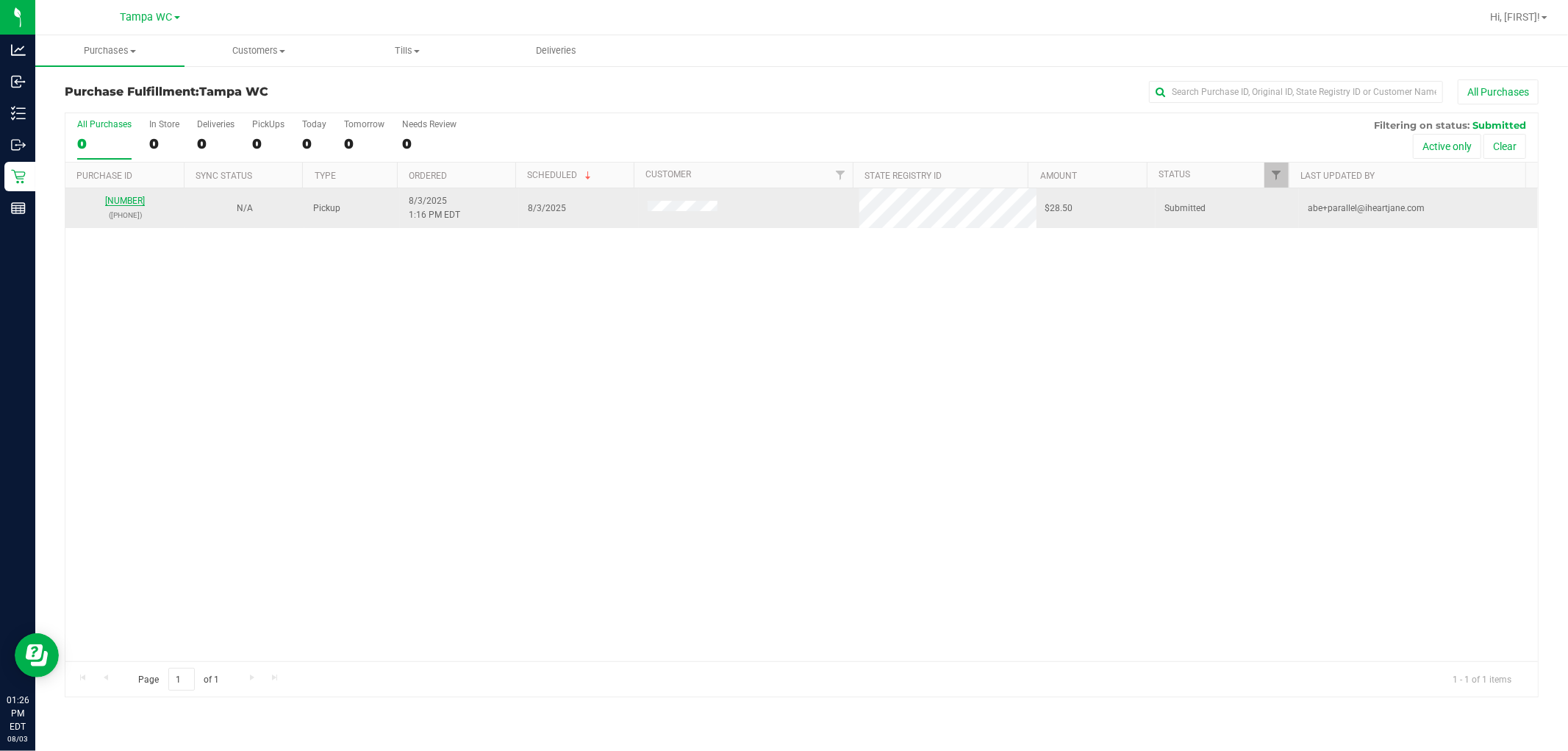 click on "11734435" at bounding box center [125, 201] 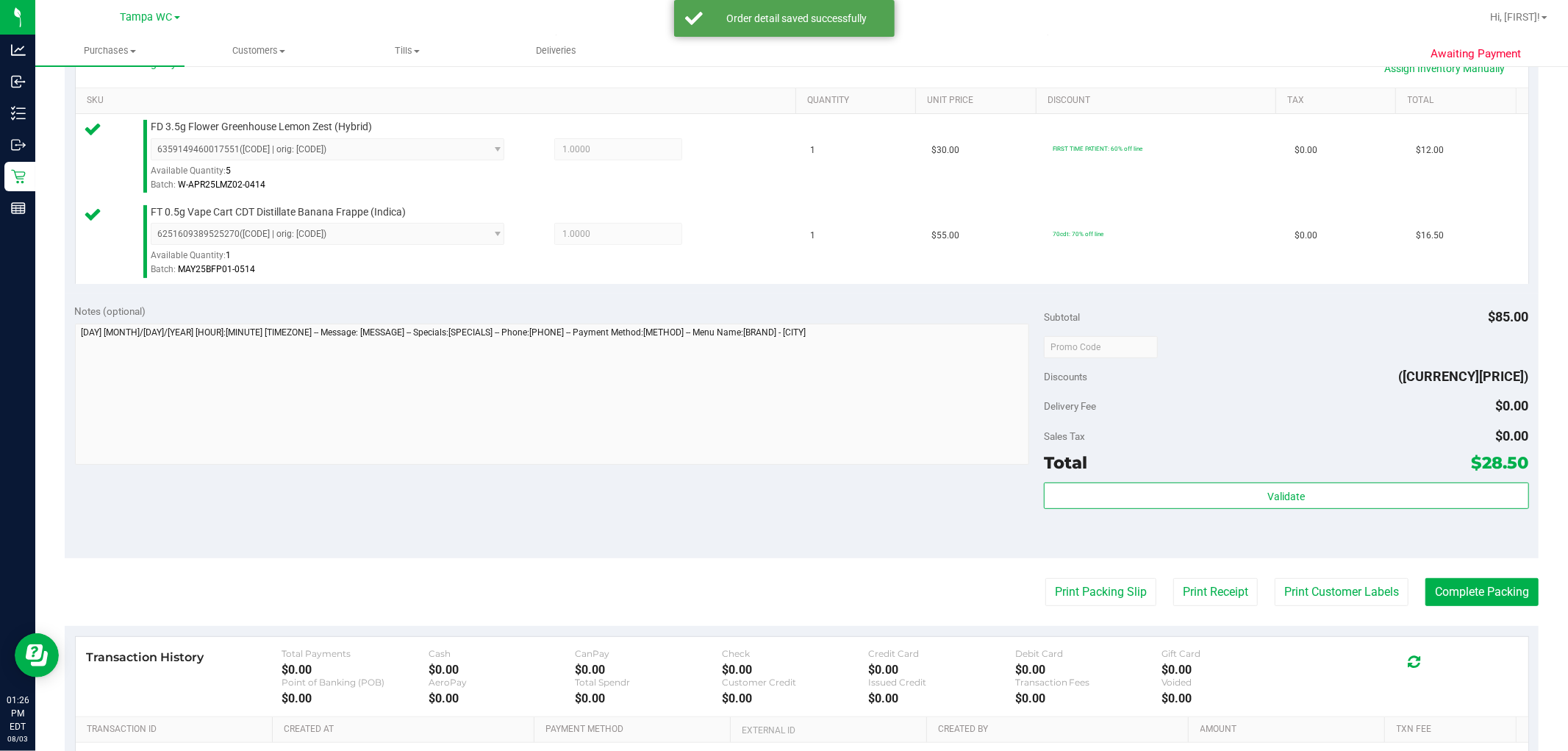 scroll, scrollTop: 538, scrollLeft: 0, axis: vertical 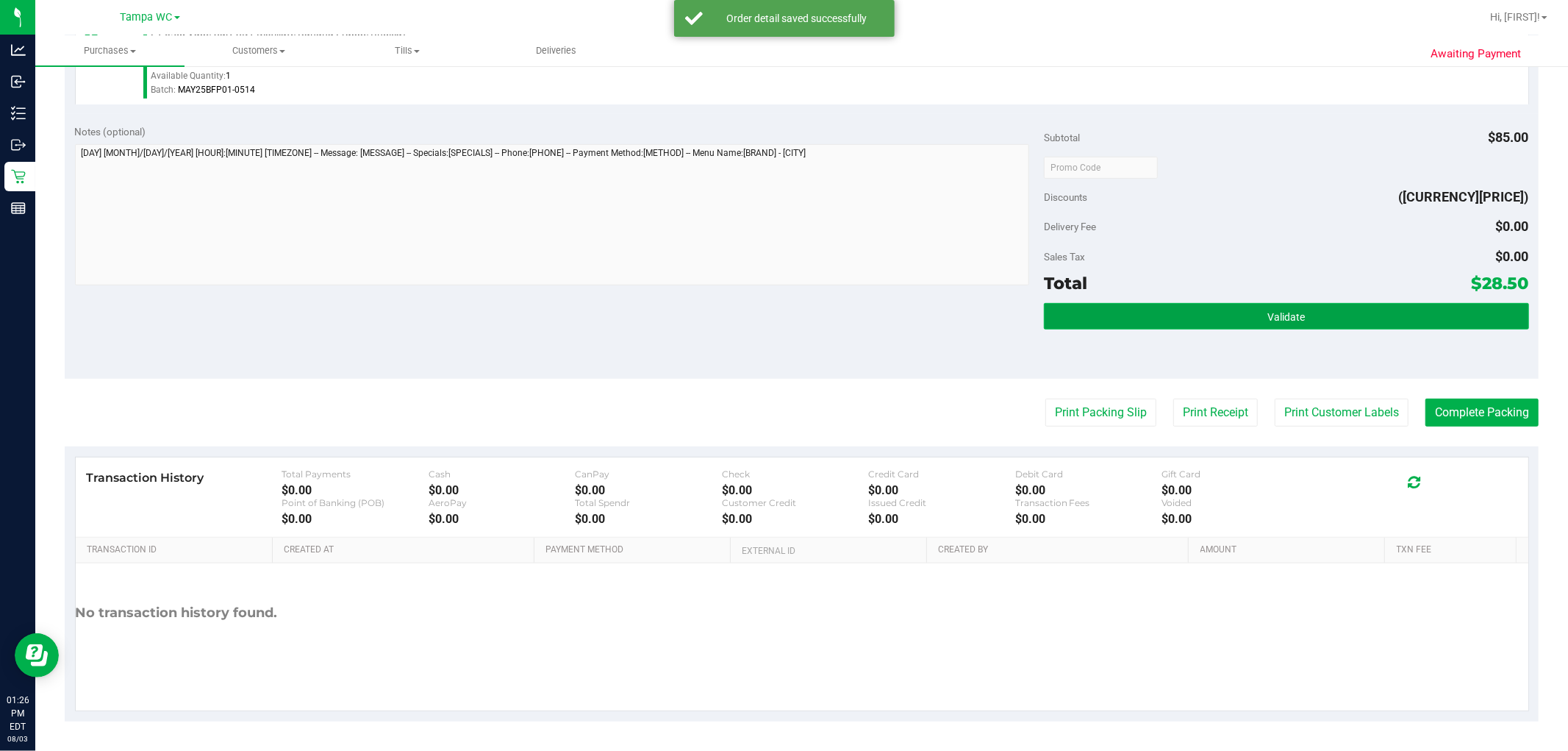 click on "Validate" at bounding box center [1286, 317] 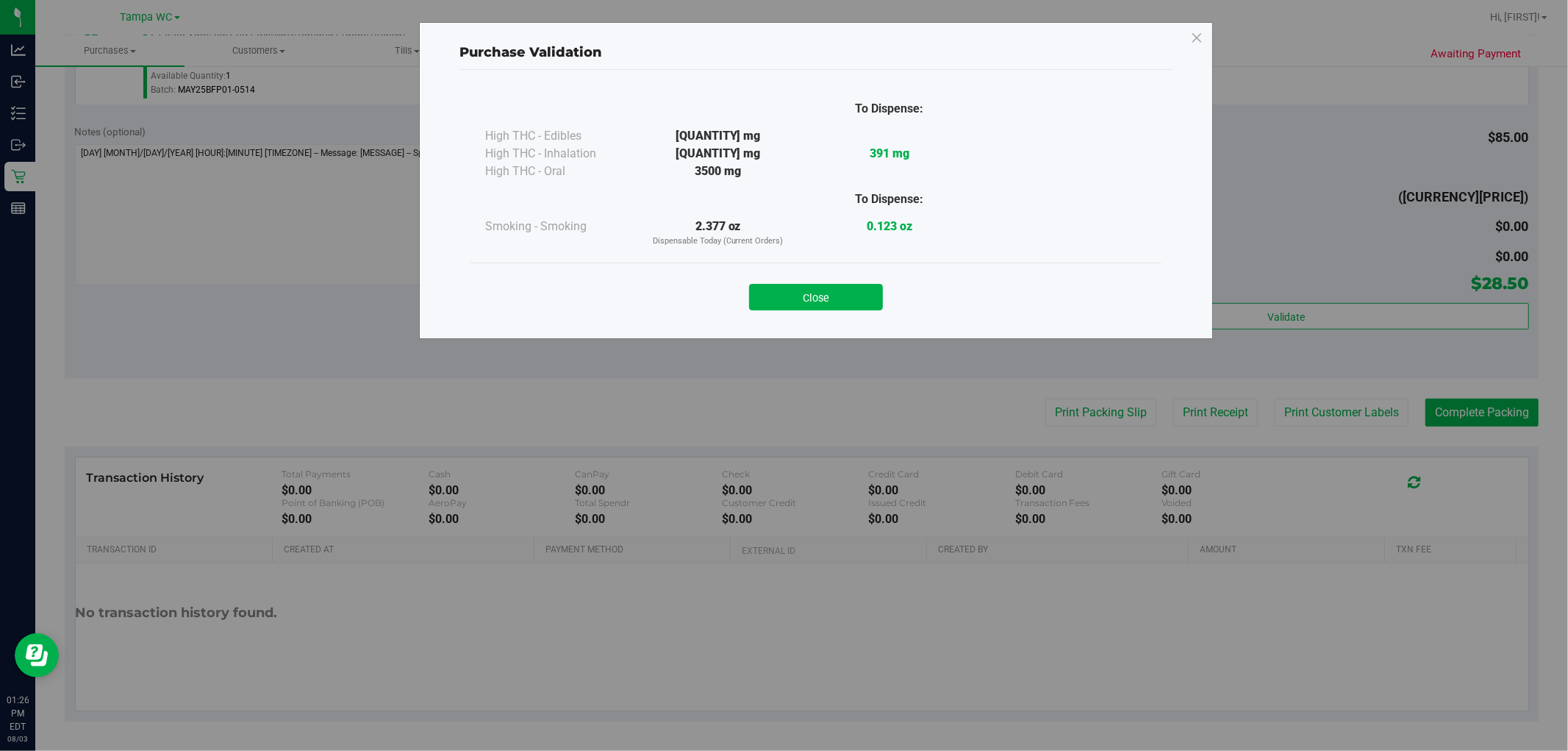 click on "To Dispense:
High THC - Edibles
3231 mg" at bounding box center [816, 197] 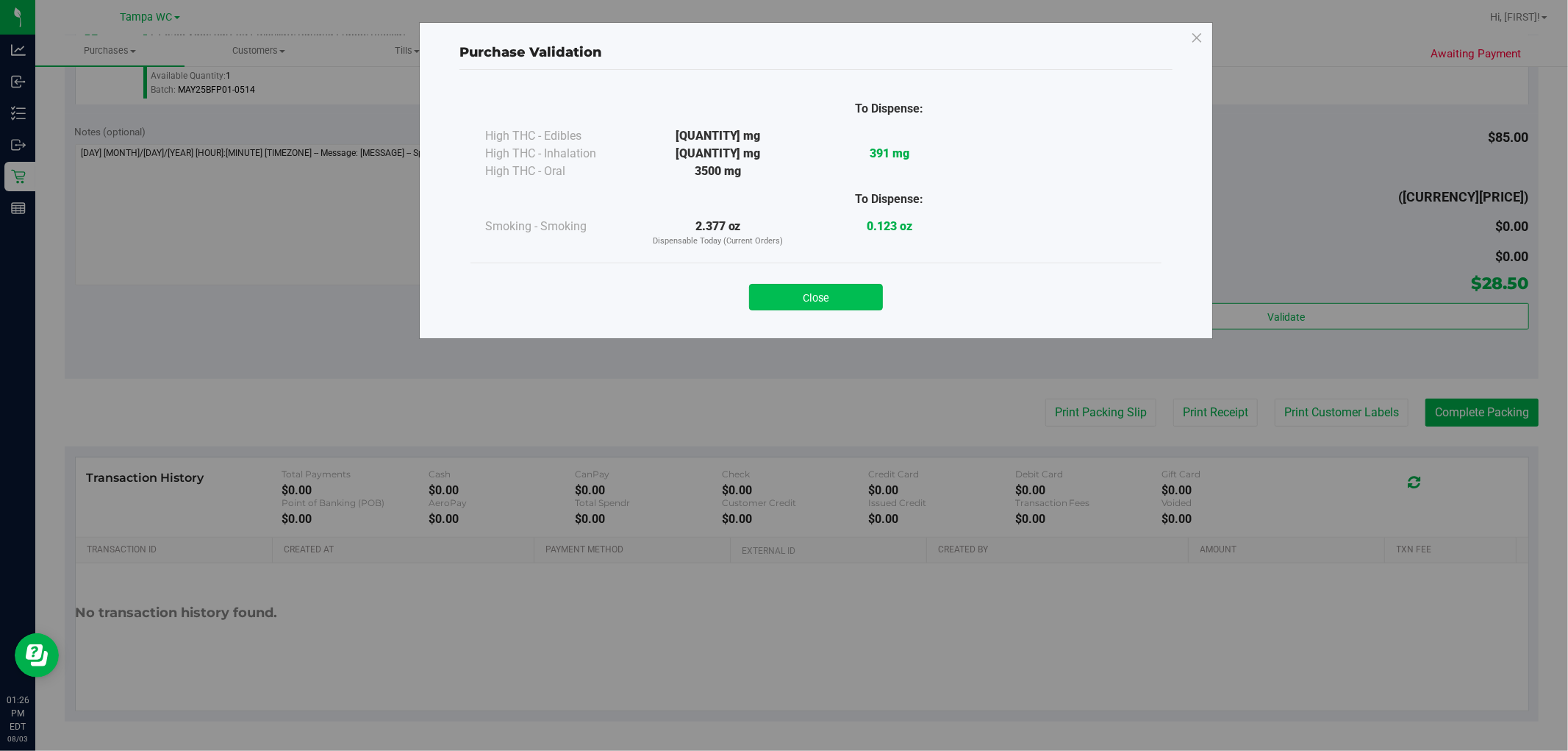 click on "Close" at bounding box center [816, 297] 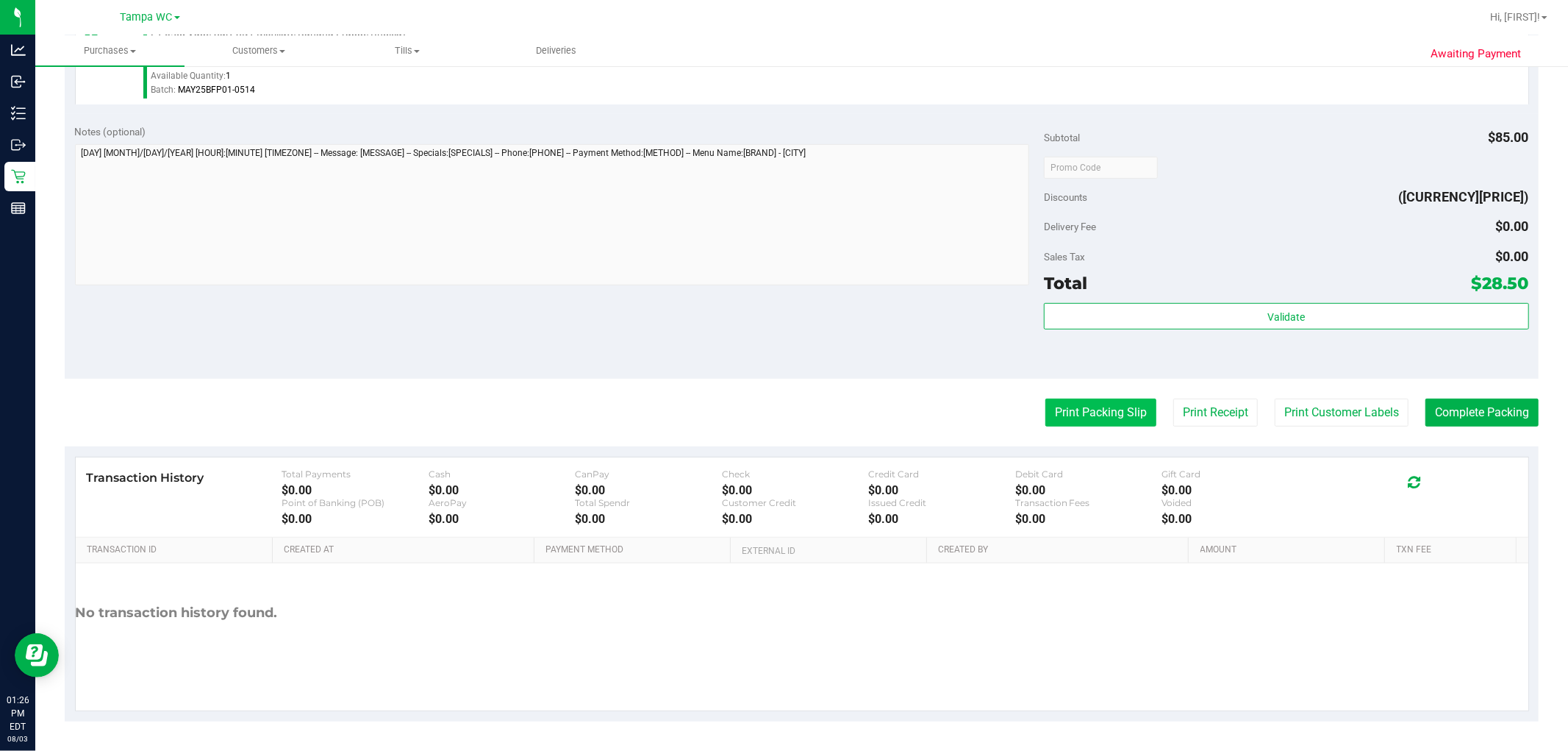 click on "Print Packing Slip" at bounding box center [1100, 413] 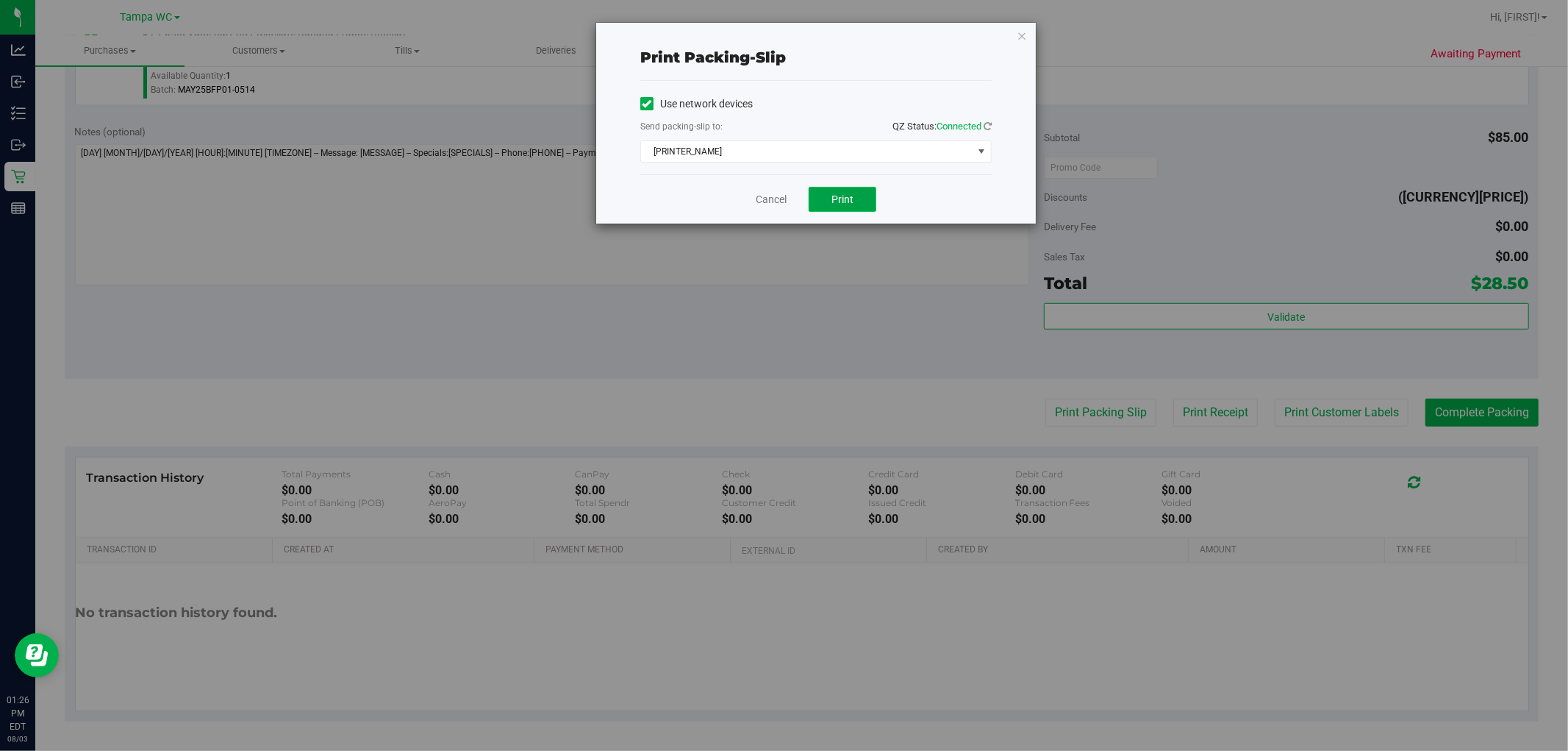 click on "Print" at bounding box center (842, 199) 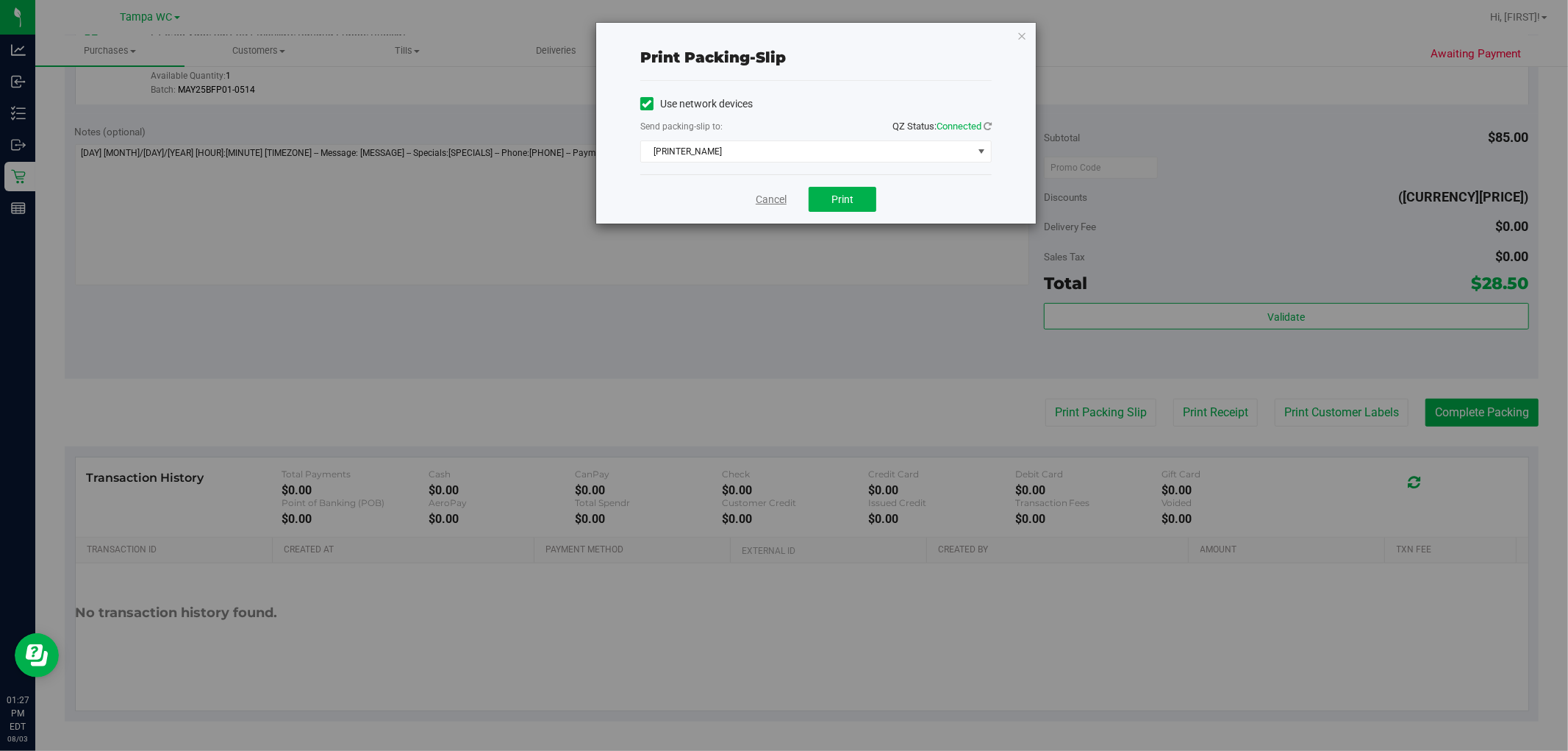 click on "Cancel" at bounding box center [771, 199] 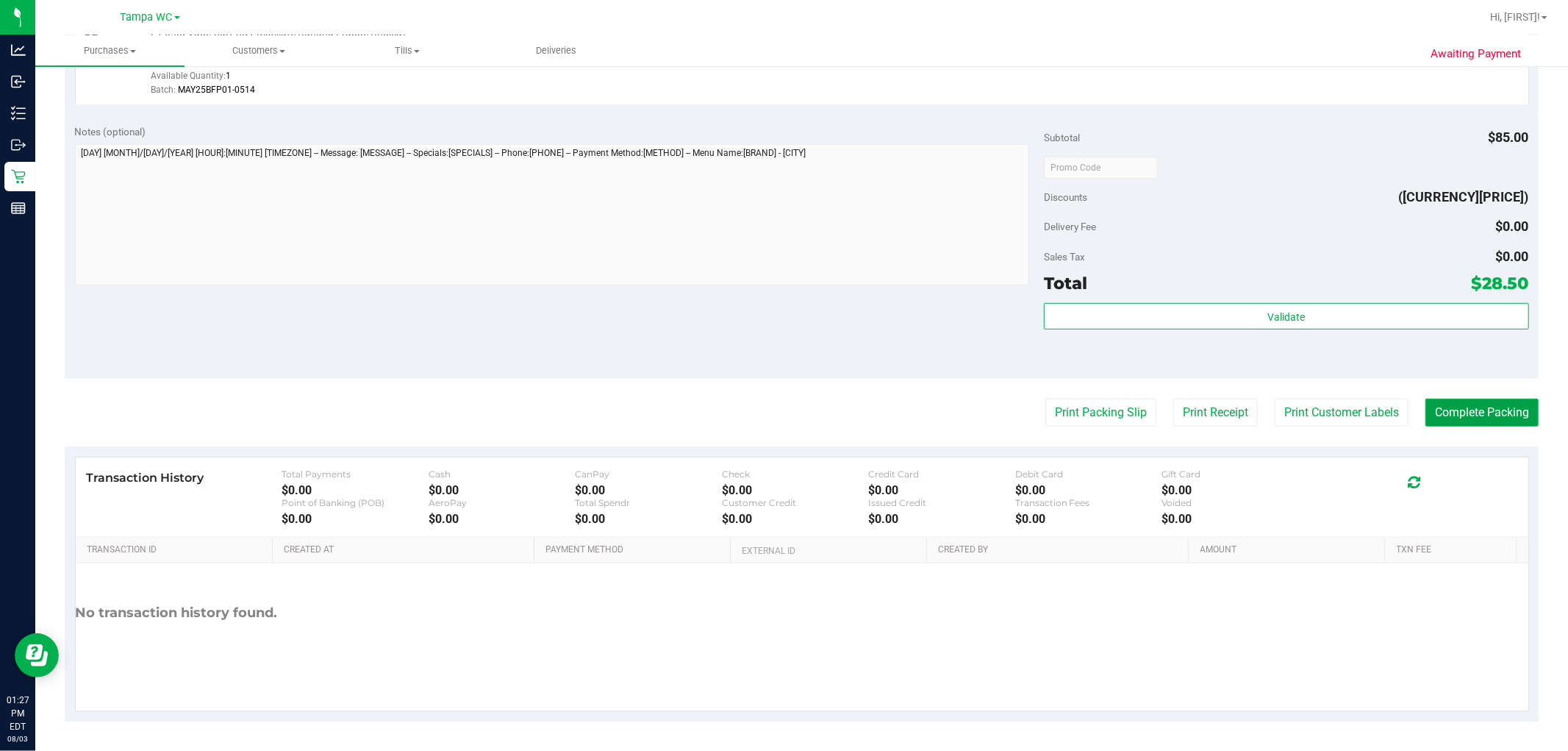 click on "Complete Packing" at bounding box center (1482, 413) 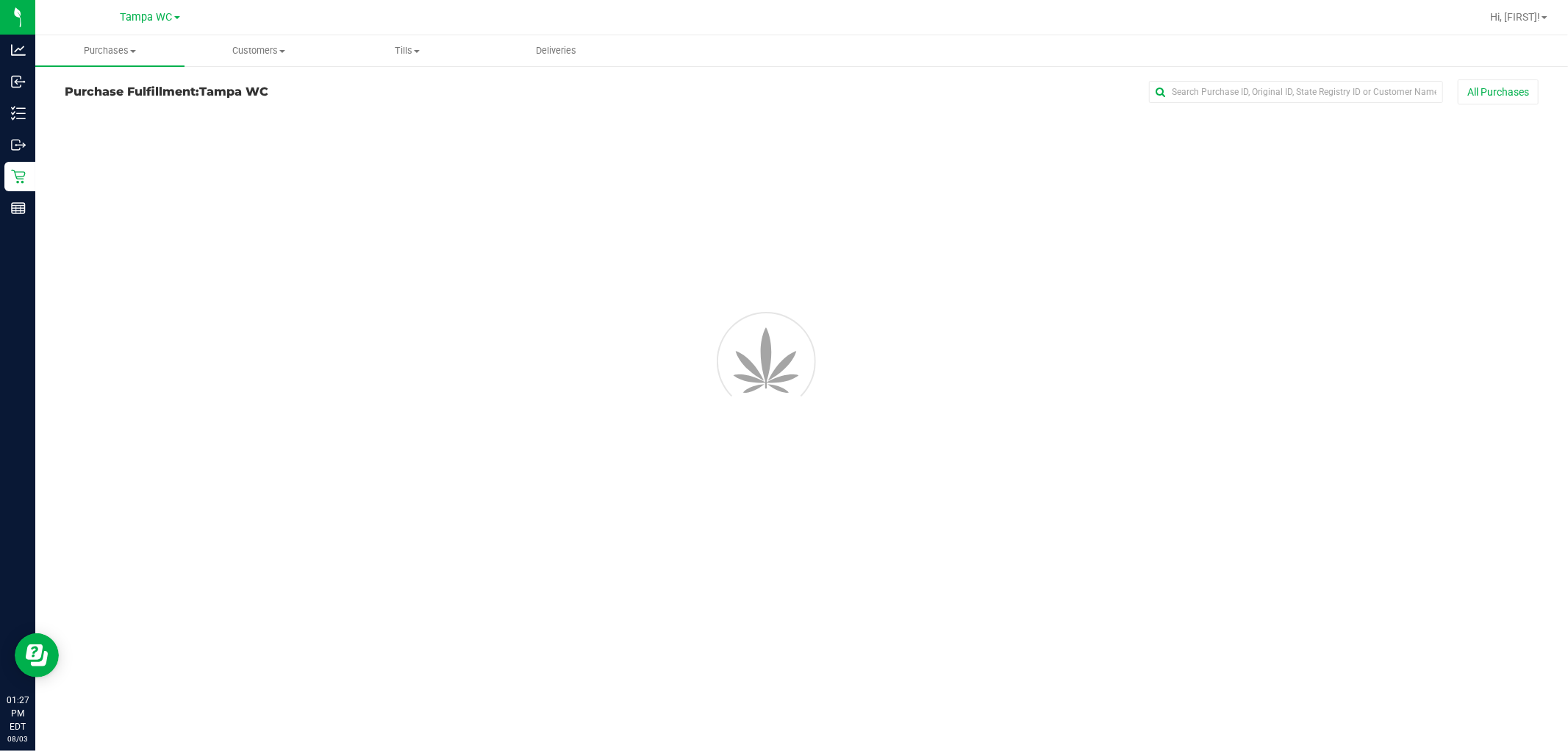 scroll, scrollTop: 0, scrollLeft: 0, axis: both 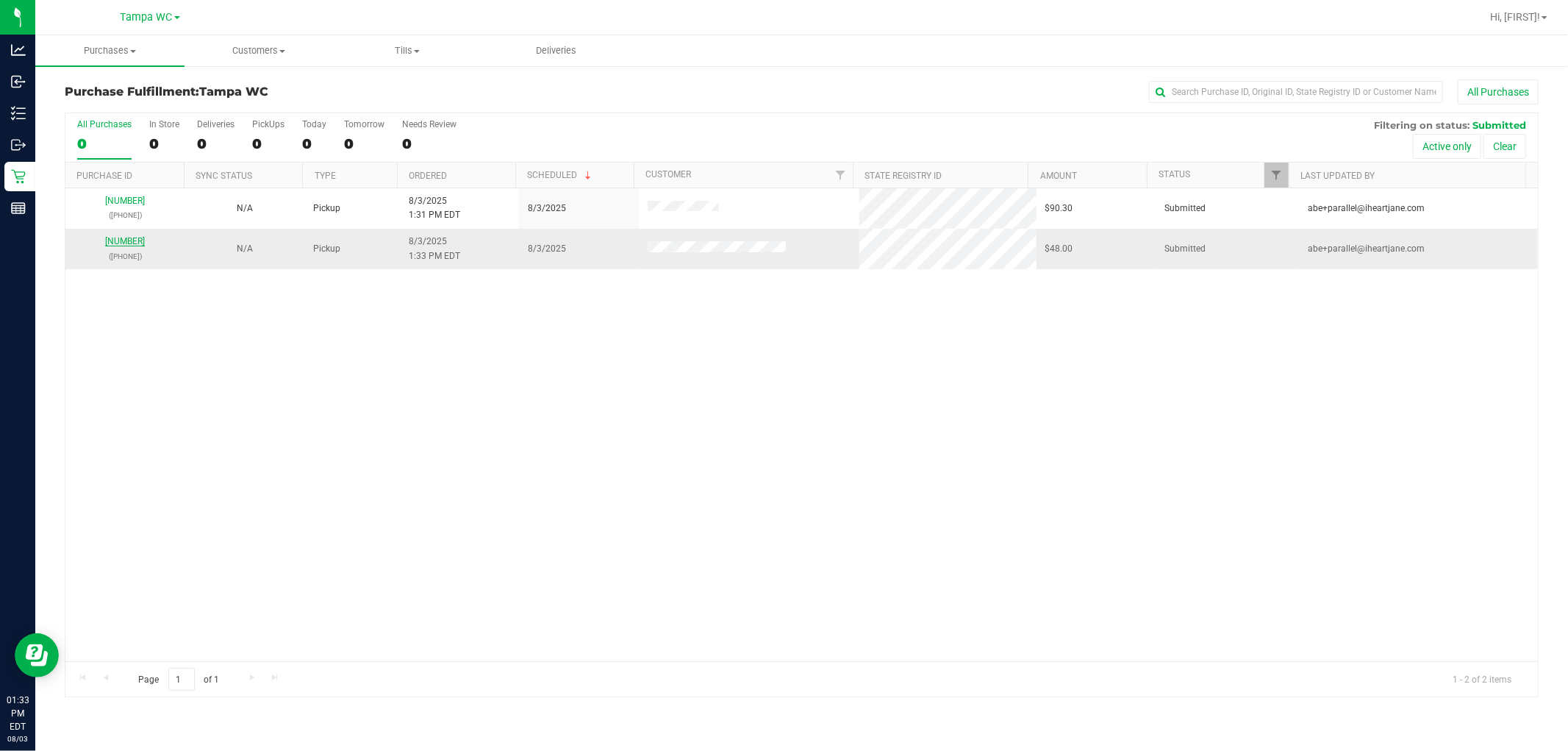 click on "11734551" at bounding box center [125, 241] 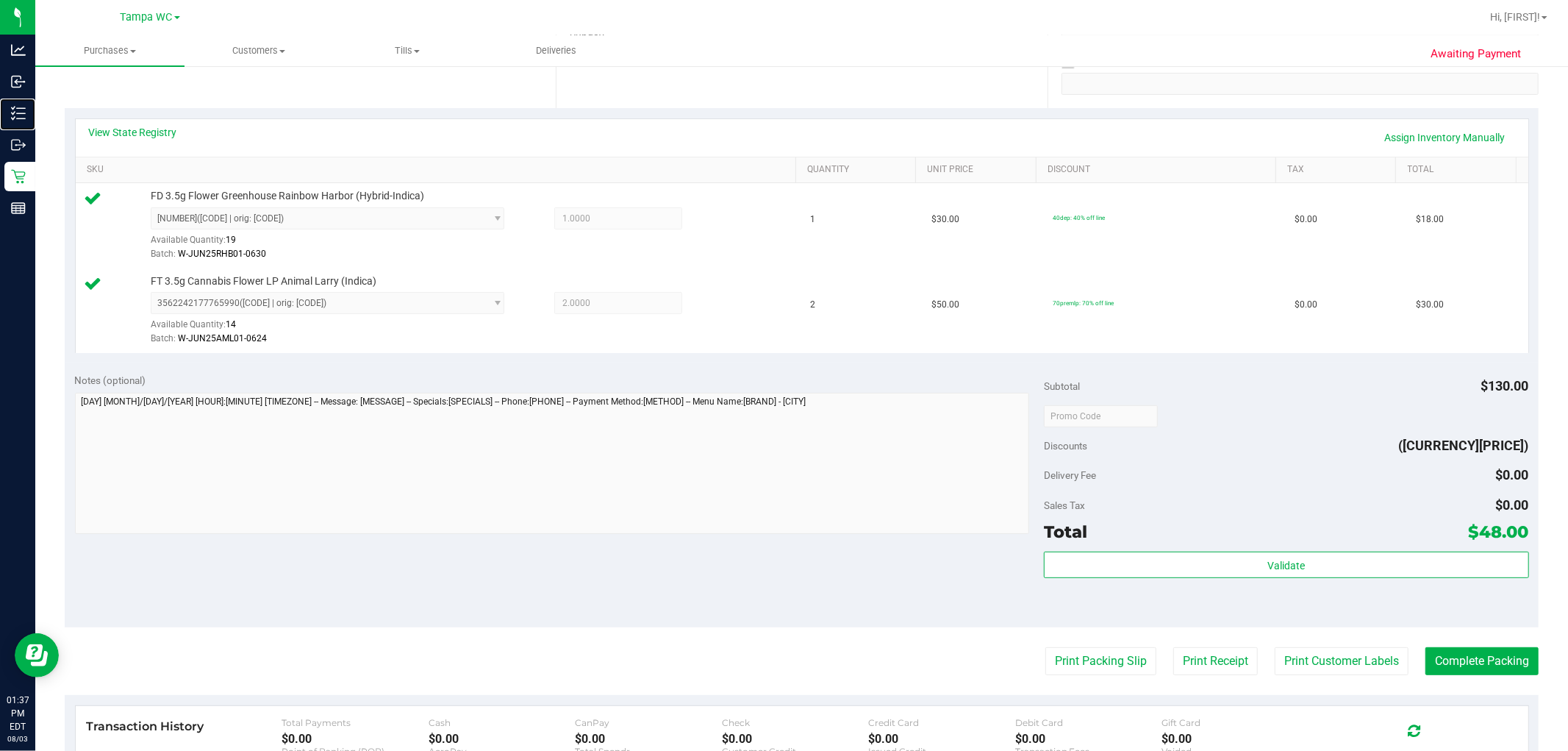 scroll, scrollTop: 302, scrollLeft: 0, axis: vertical 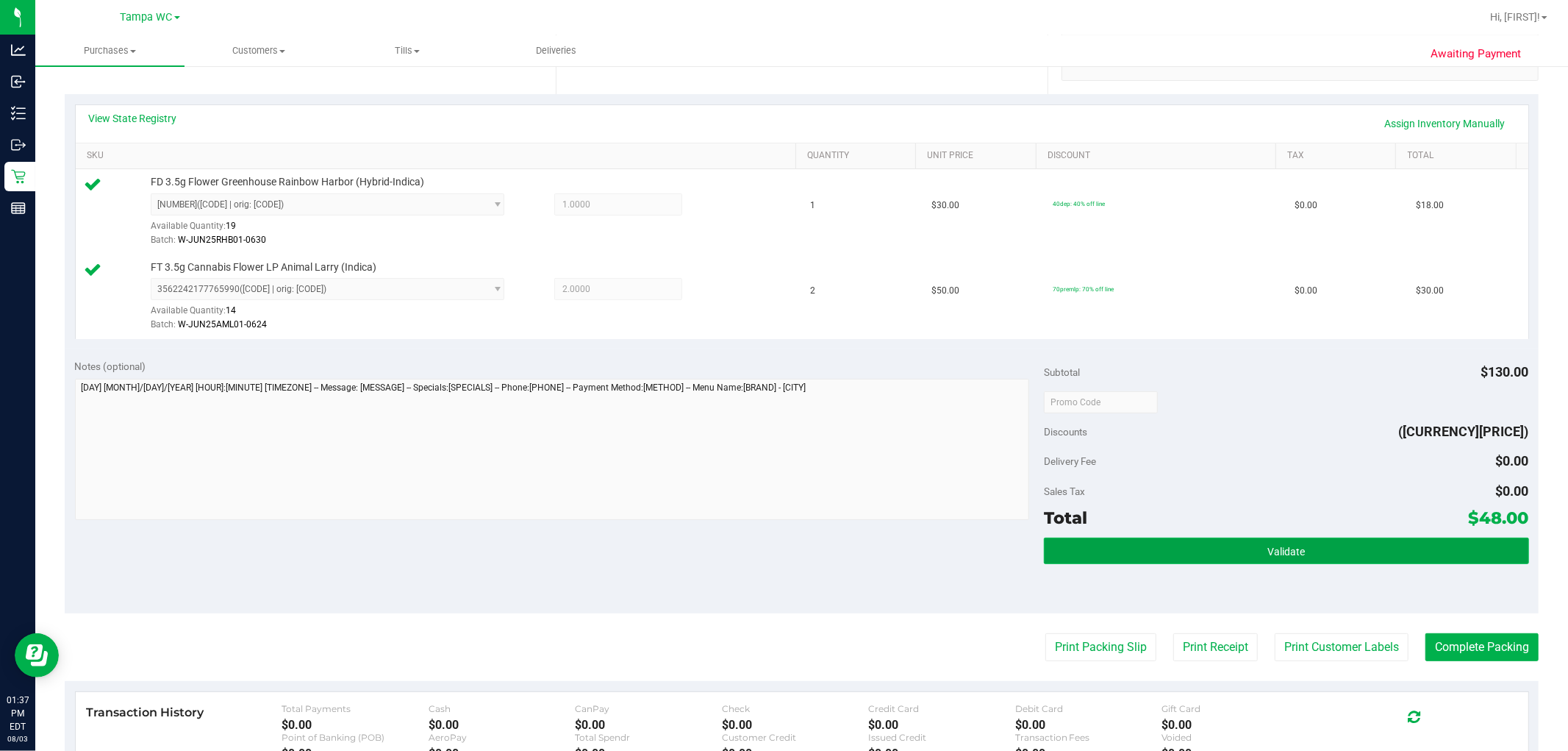 click on "Validate" at bounding box center [1286, 551] 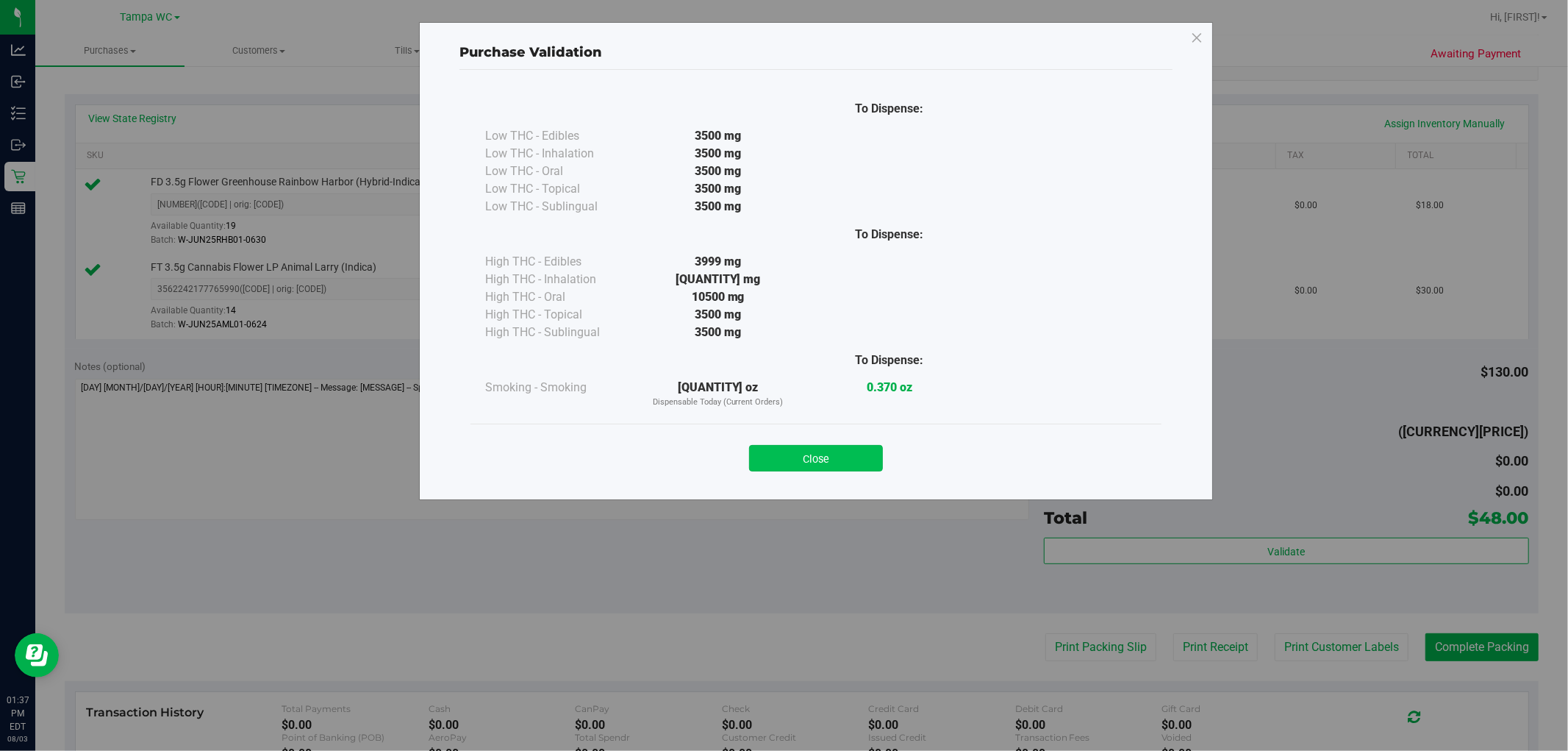 click on "Close" at bounding box center [816, 458] 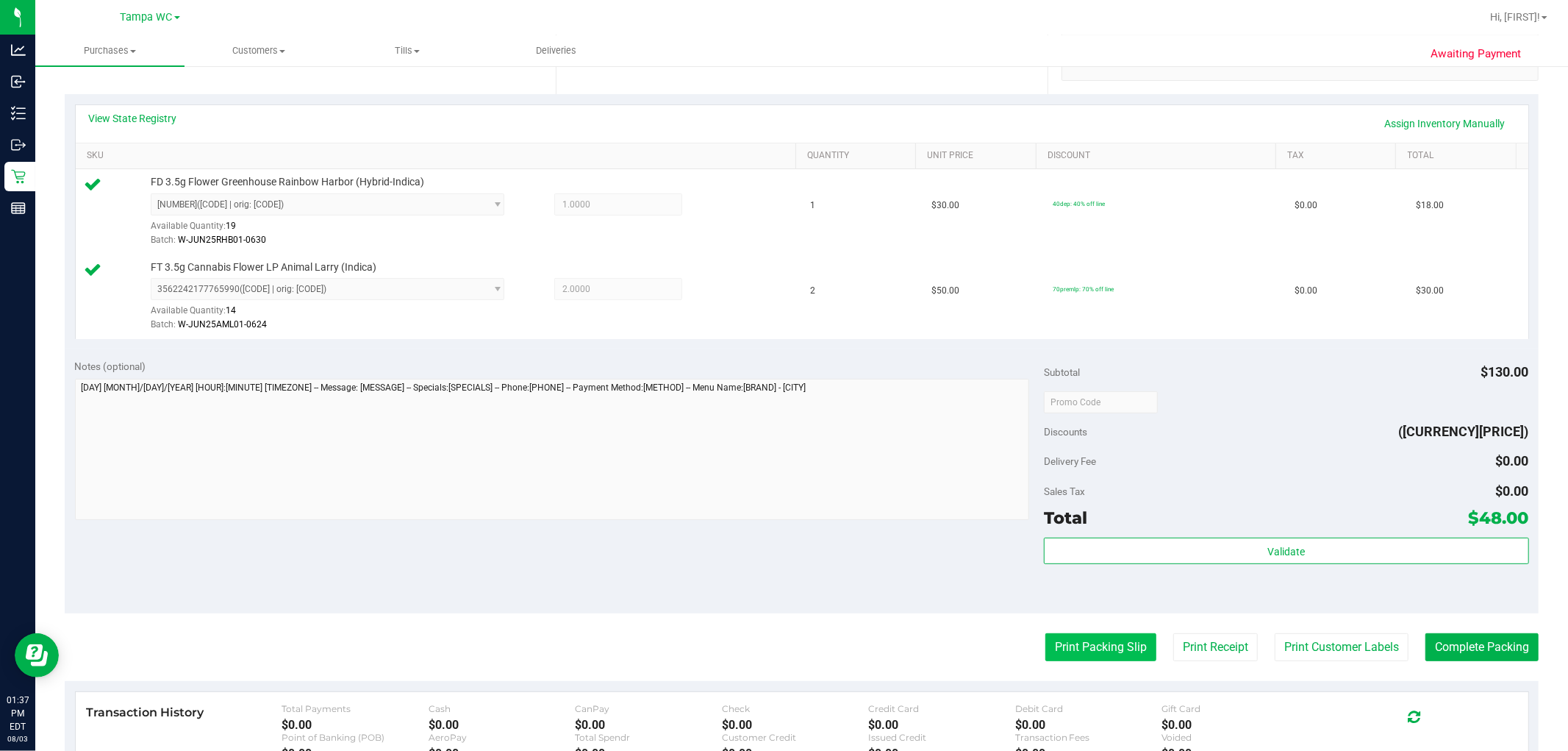 click on "Print Packing Slip" at bounding box center [1100, 647] 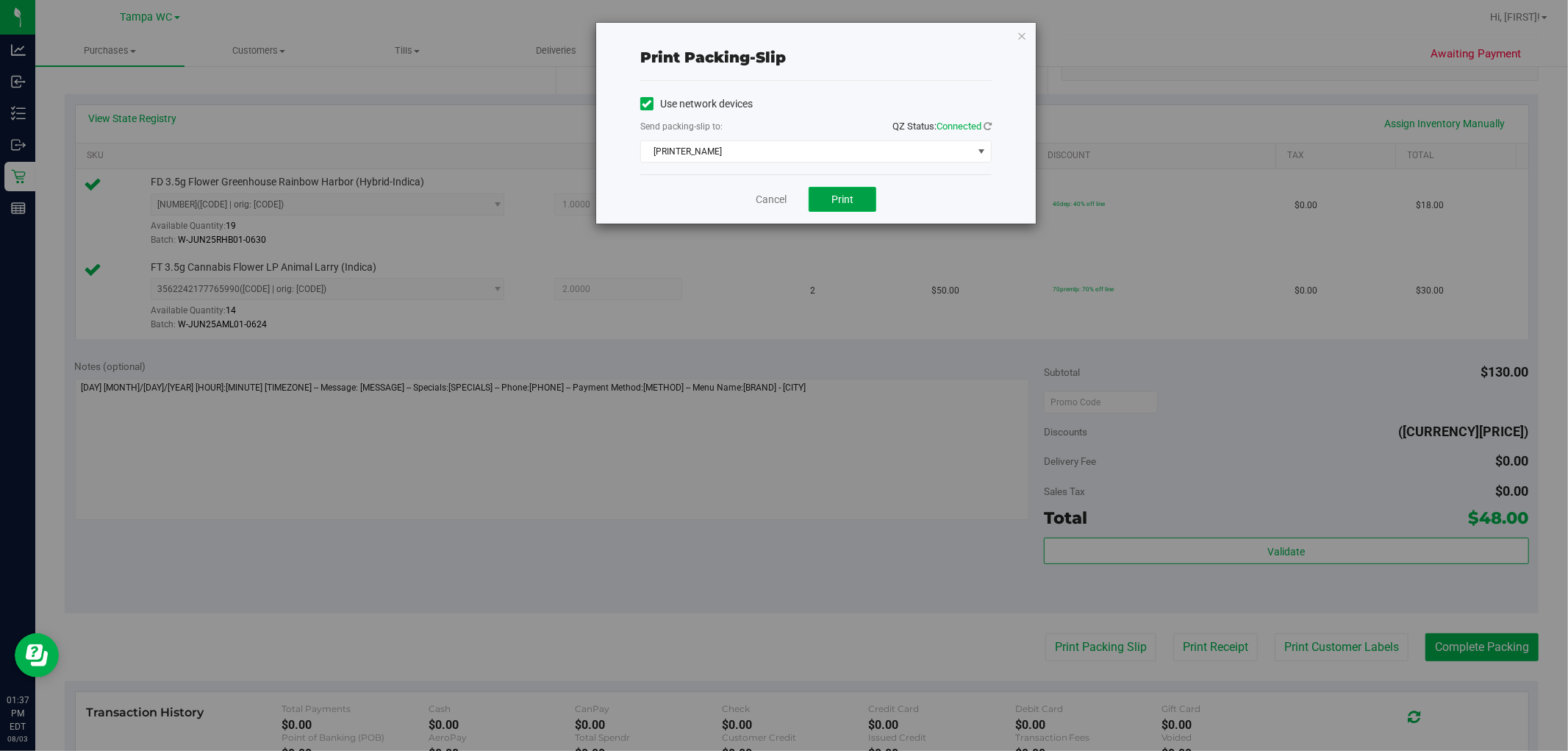 click on "Print" at bounding box center [842, 199] 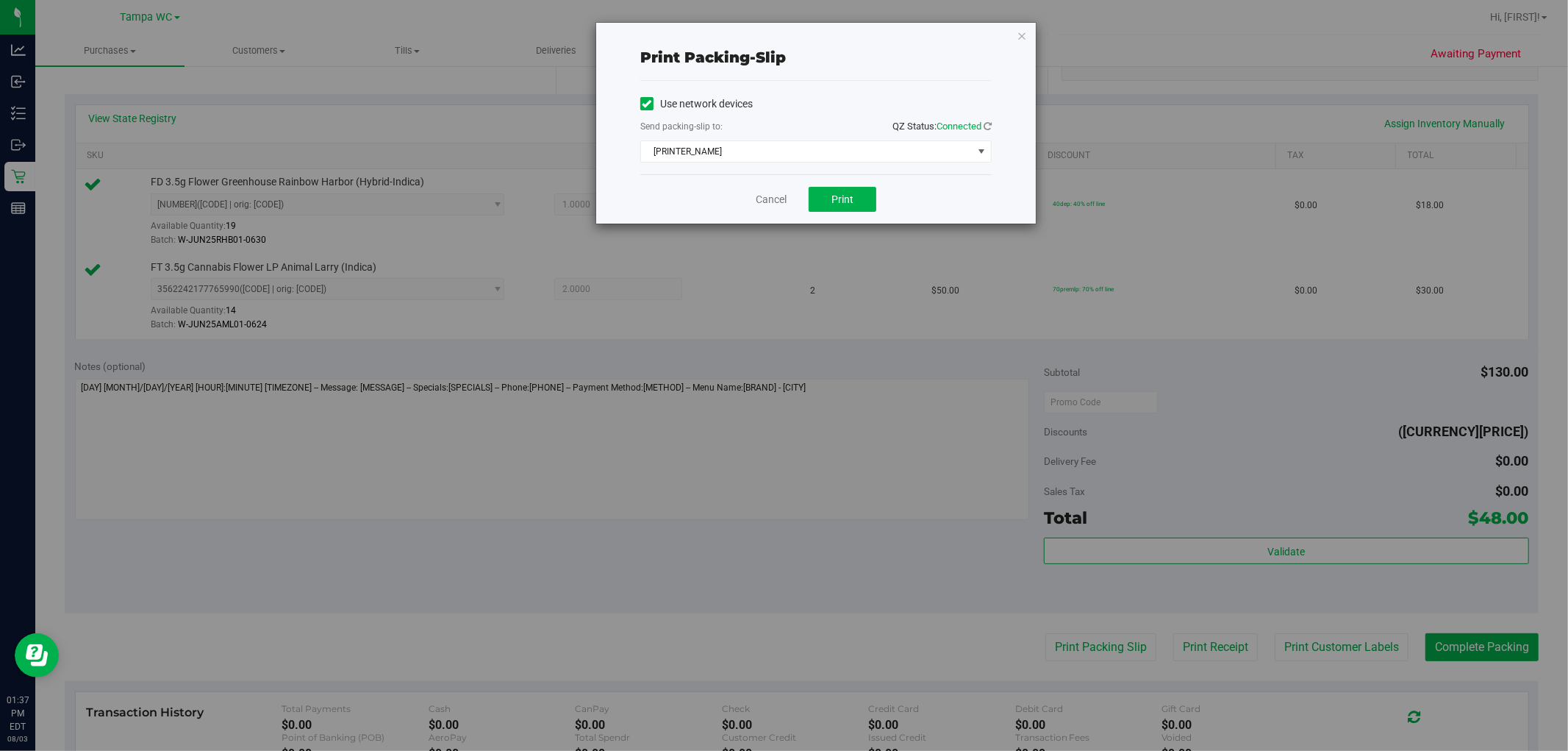click on "Cancel
Print" at bounding box center (816, 199) 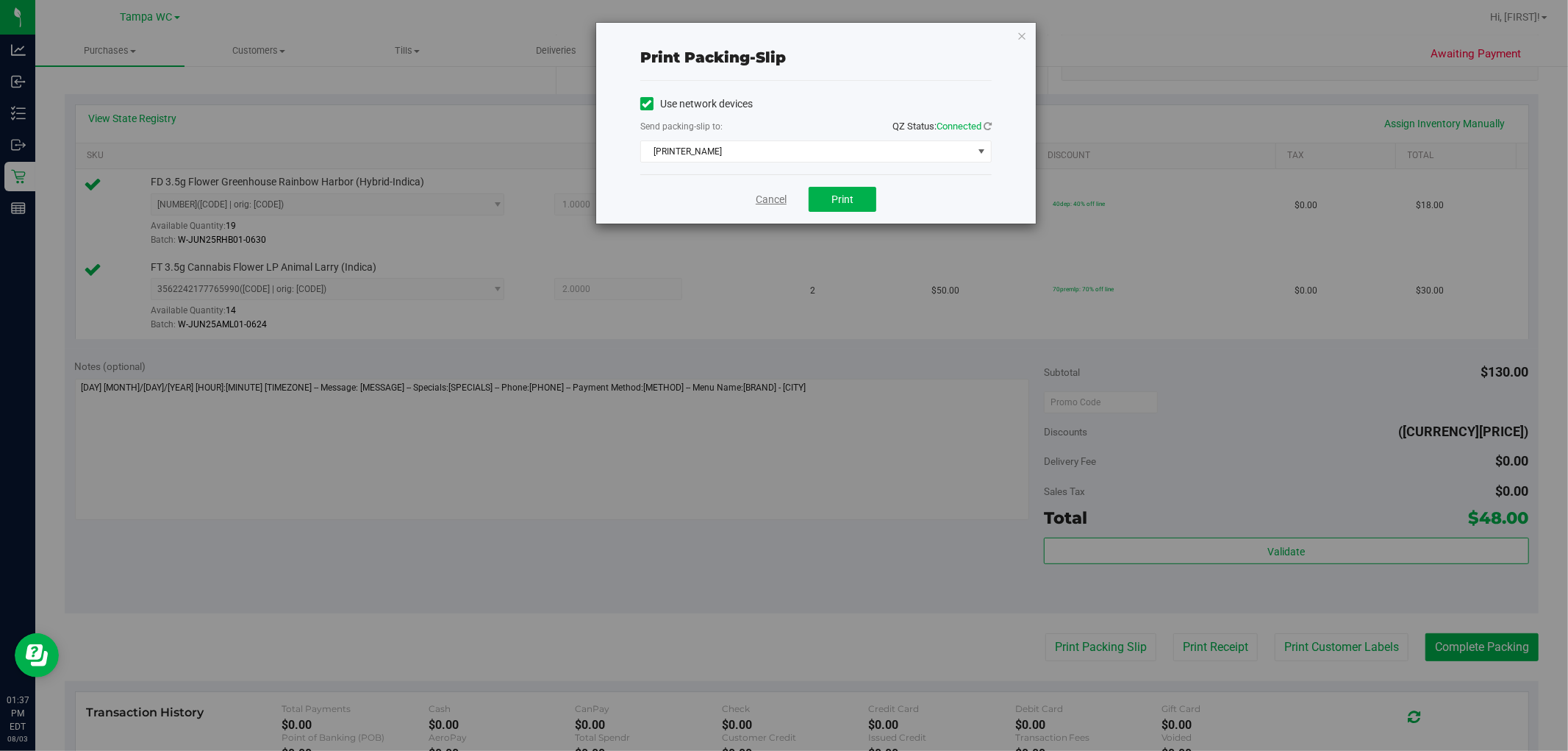 click on "Cancel" at bounding box center (771, 199) 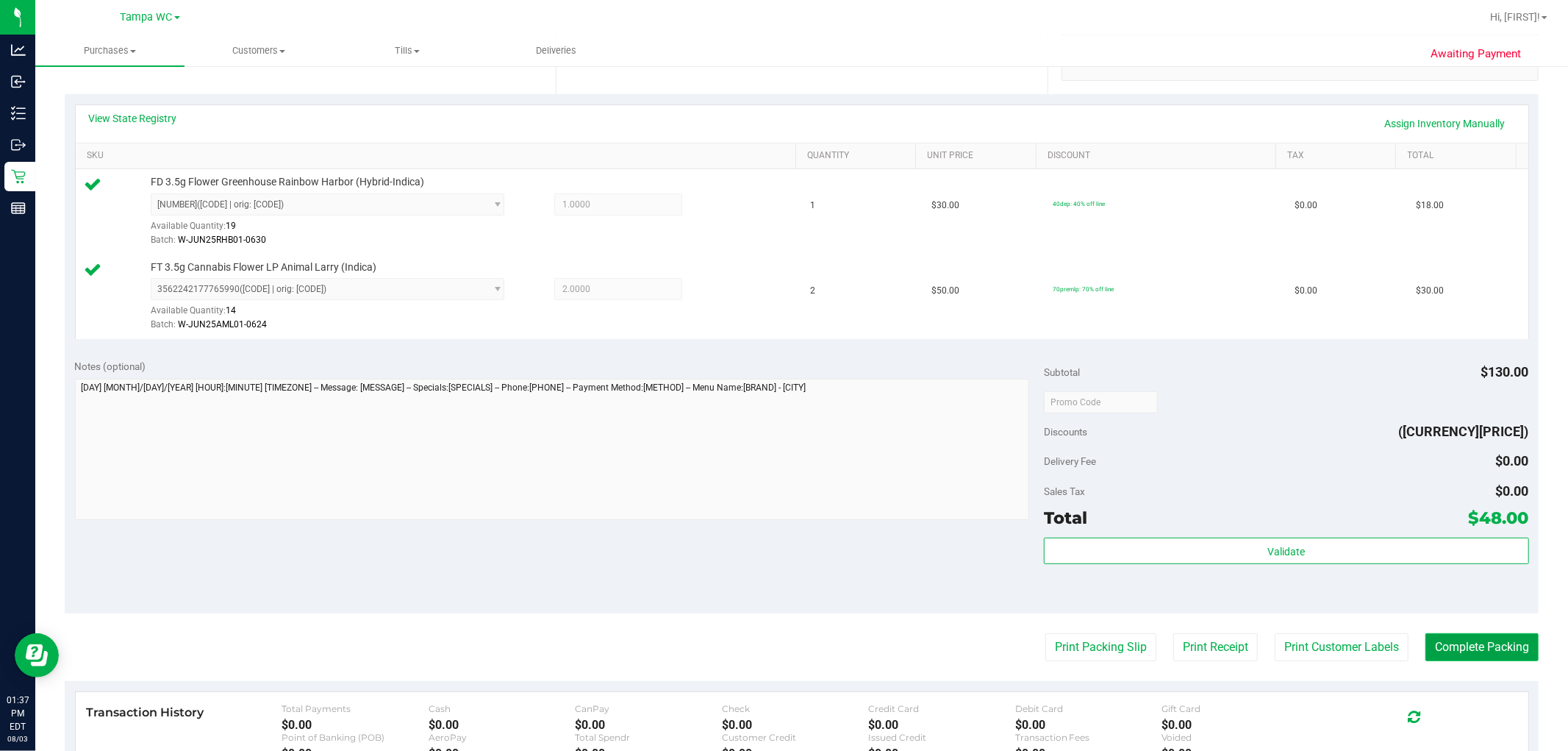 click on "Complete Packing" at bounding box center [1482, 647] 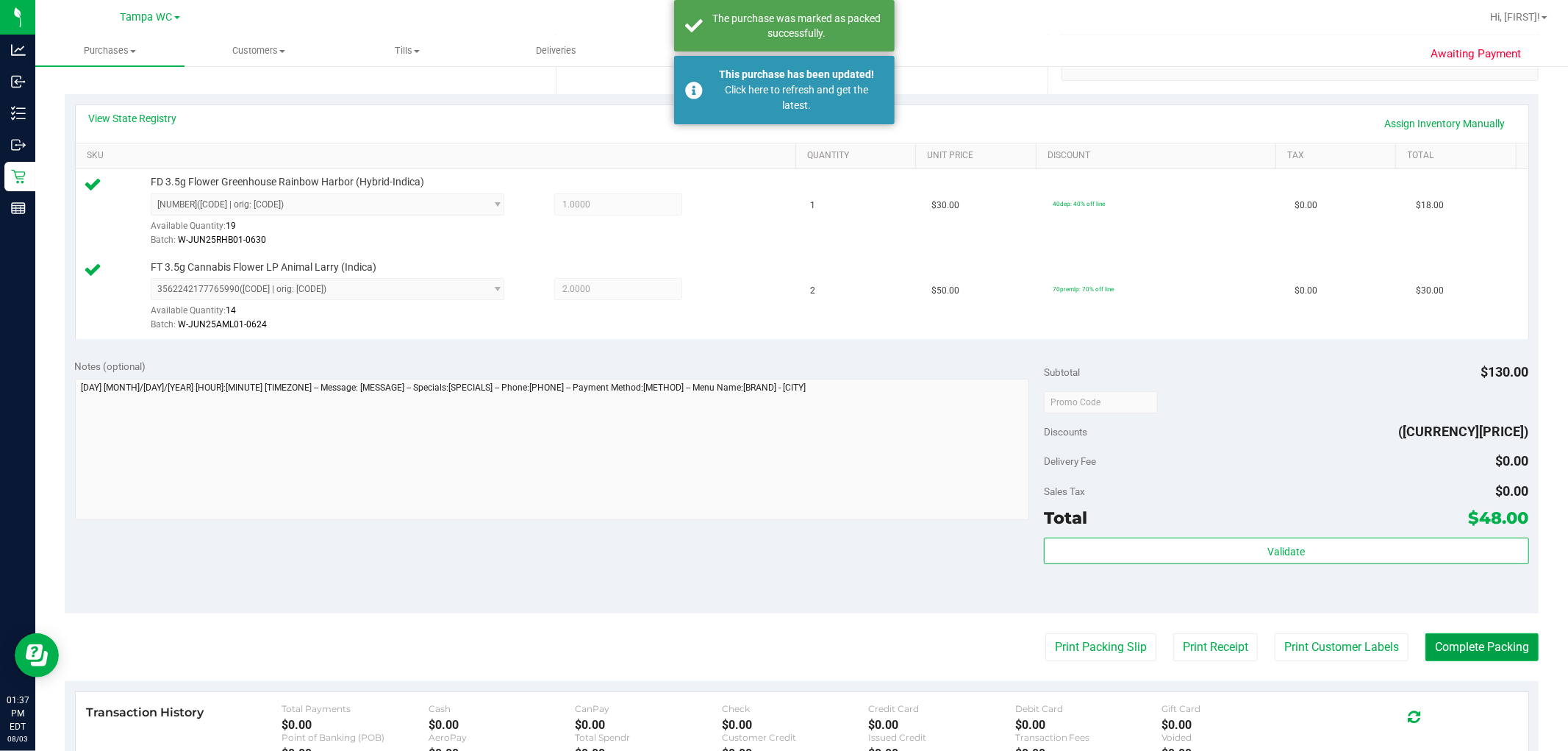 click on "Complete Packing" at bounding box center (1482, 647) 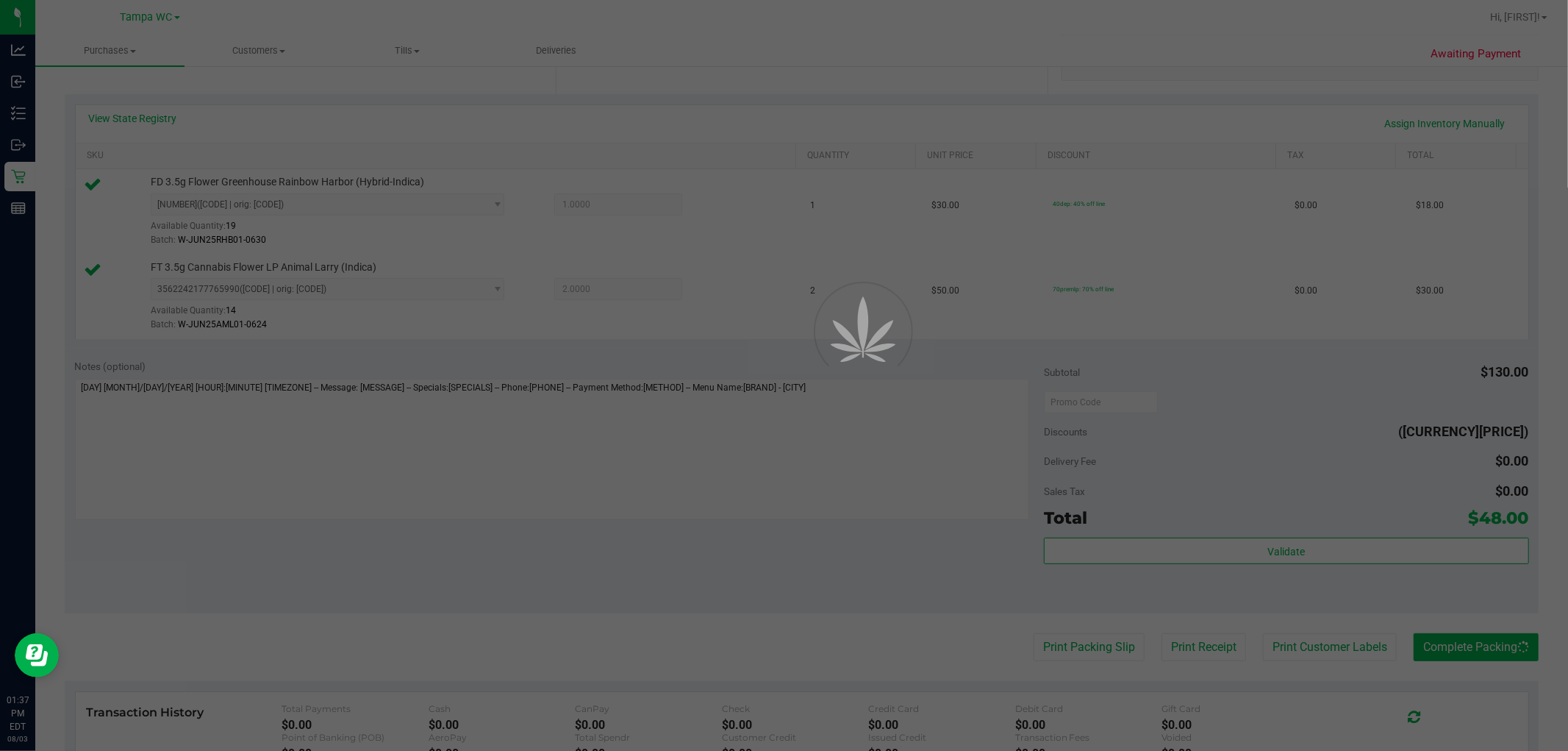 scroll, scrollTop: 0, scrollLeft: 0, axis: both 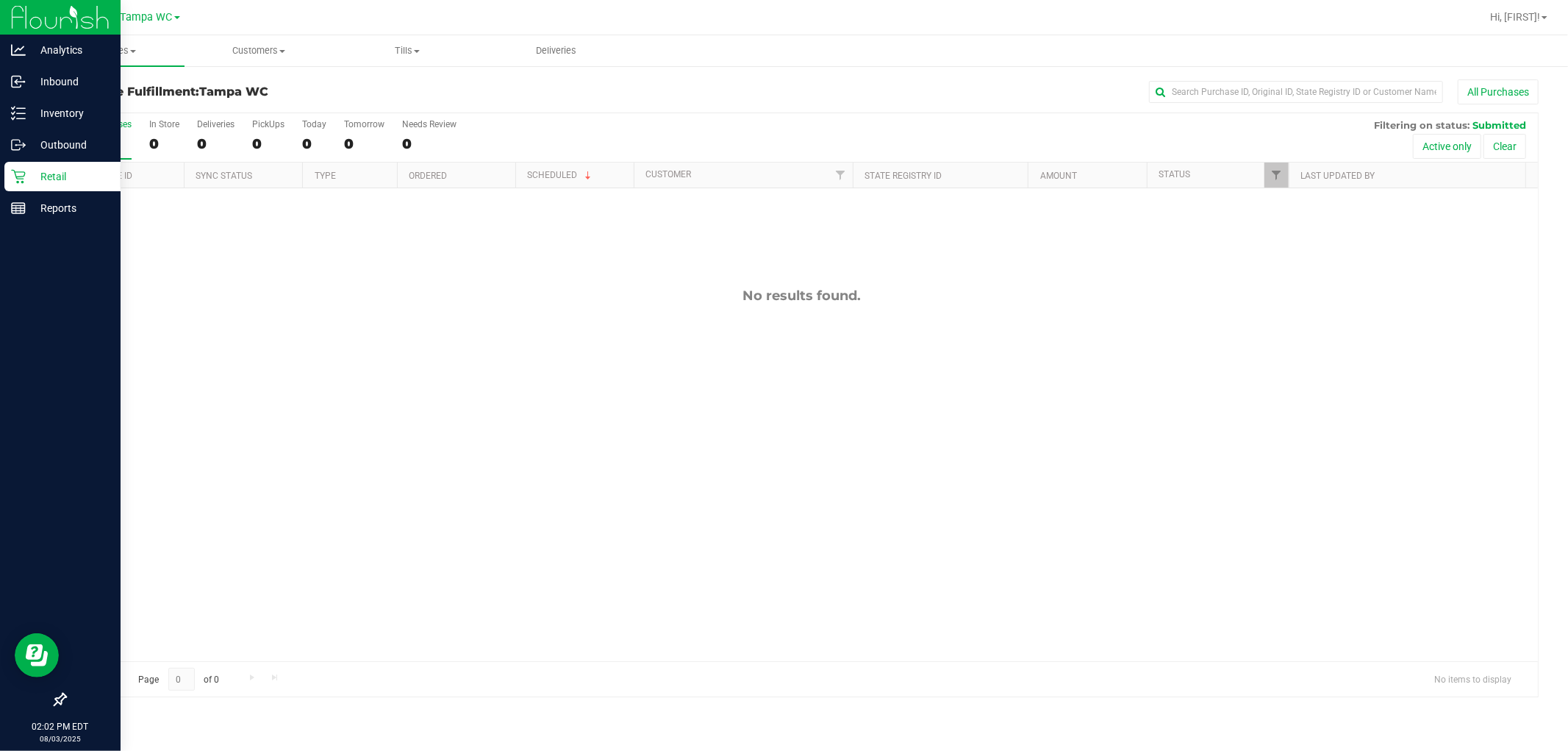 click on "Retail" at bounding box center [70, 177] 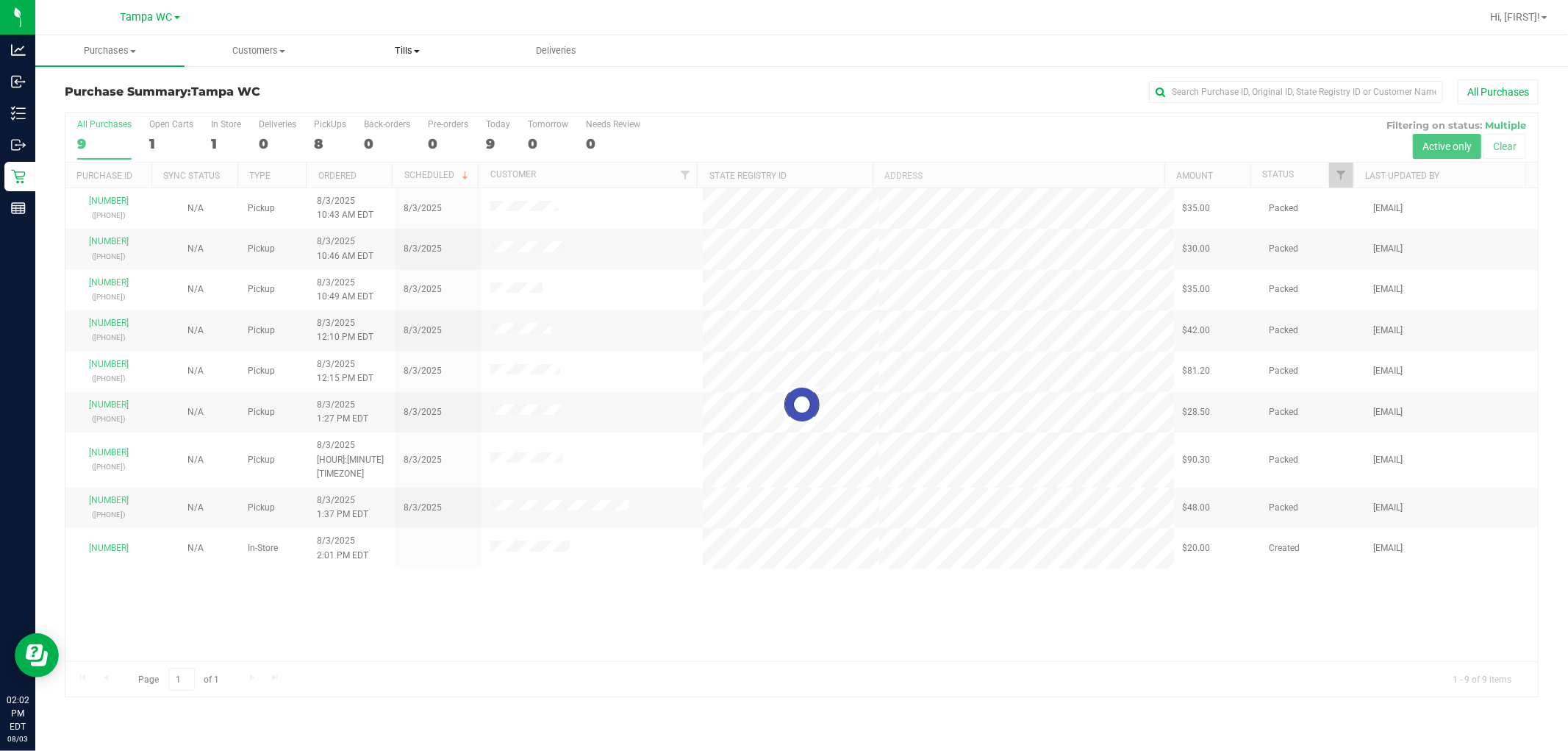 click on "Tills" at bounding box center (407, 51) 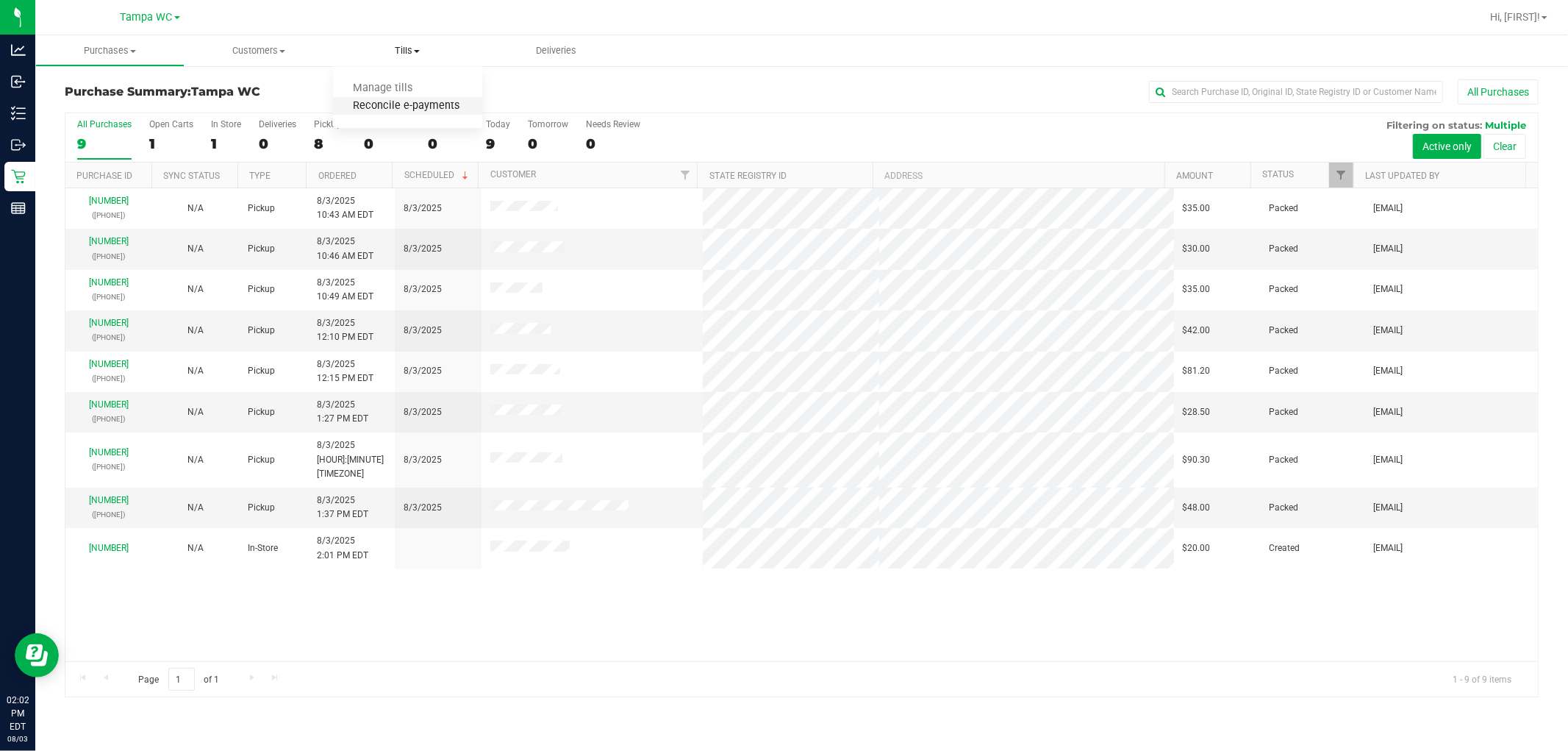 click on "Reconcile e-payments" at bounding box center [406, 106] 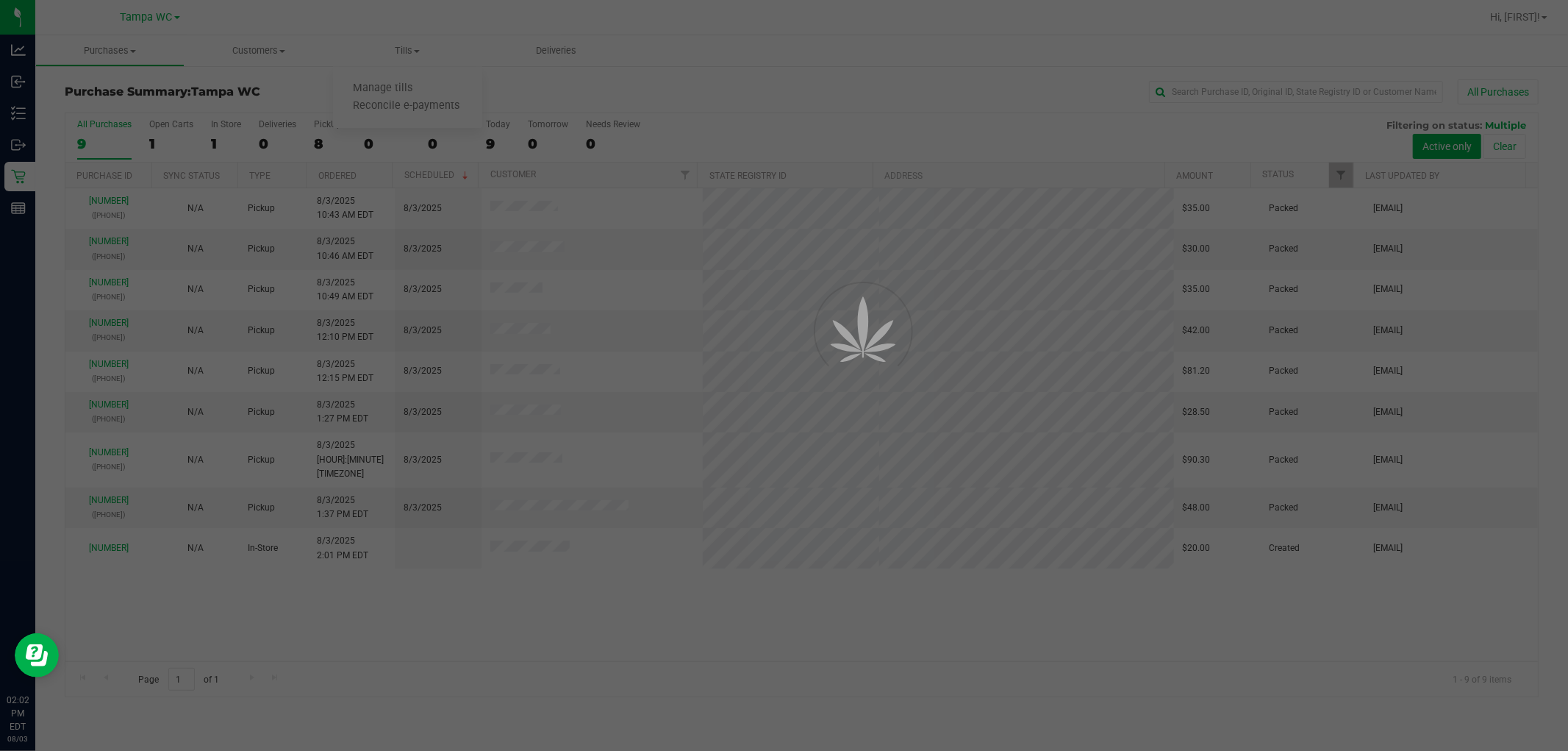 click at bounding box center [784, 375] 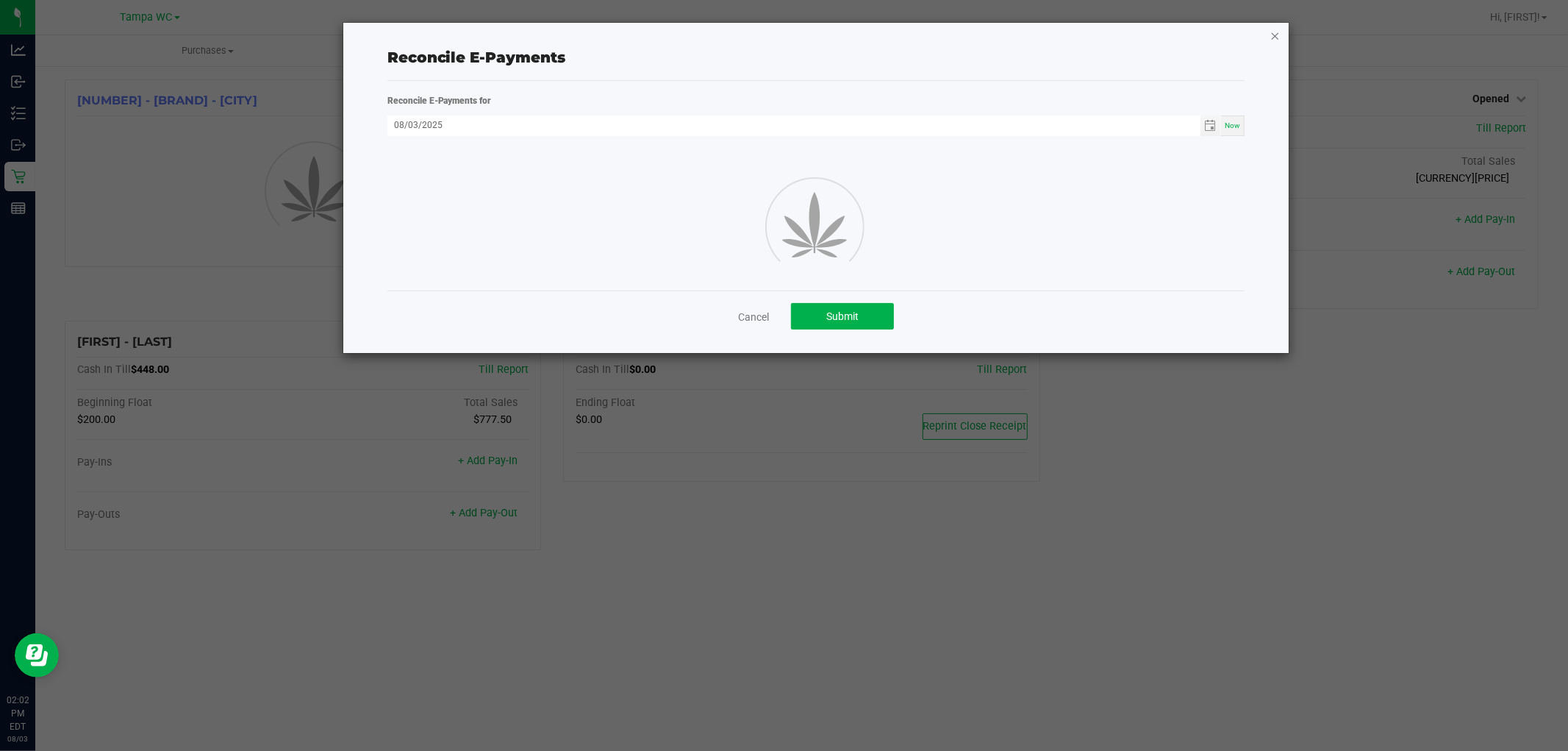 click 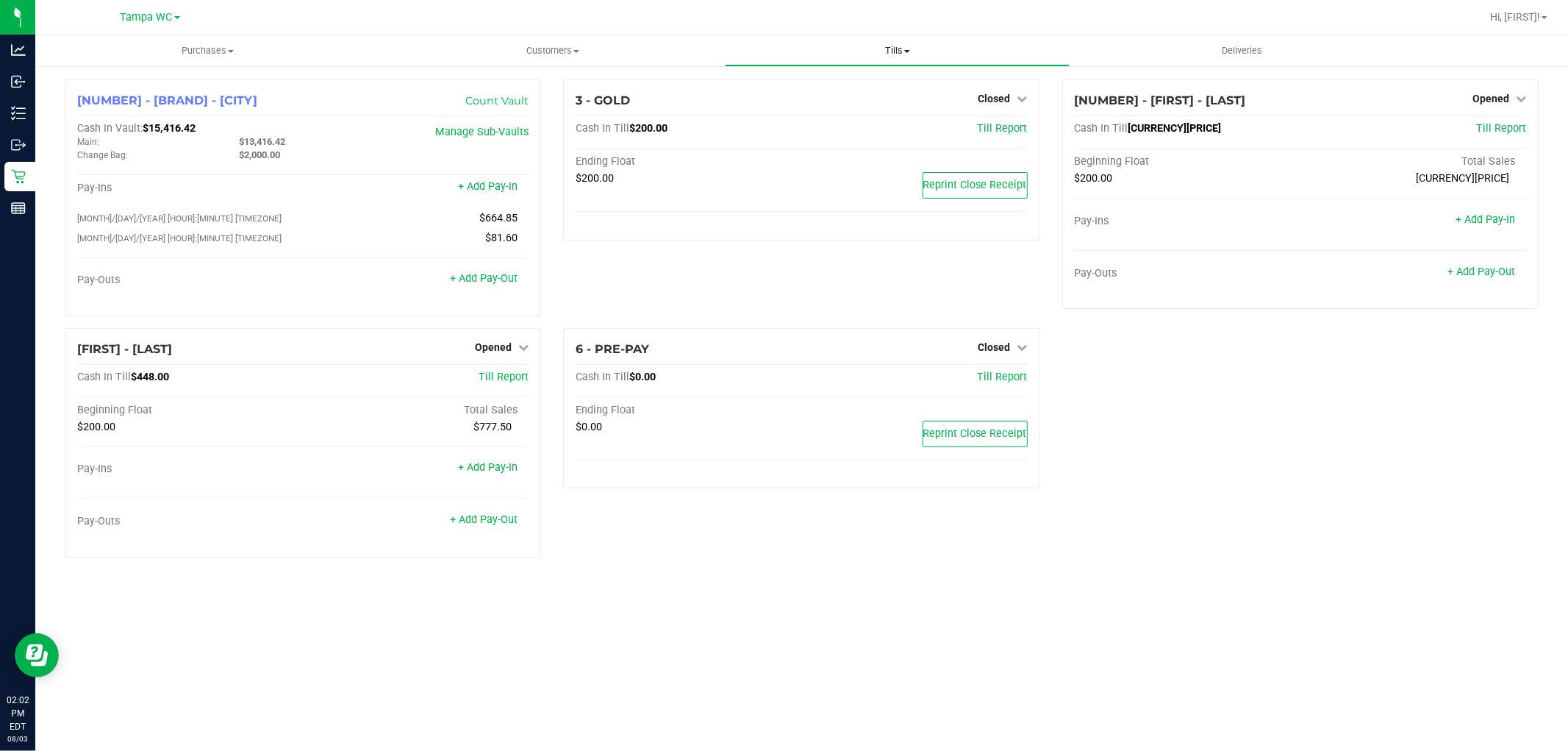 click on "Tills" at bounding box center (897, 51) 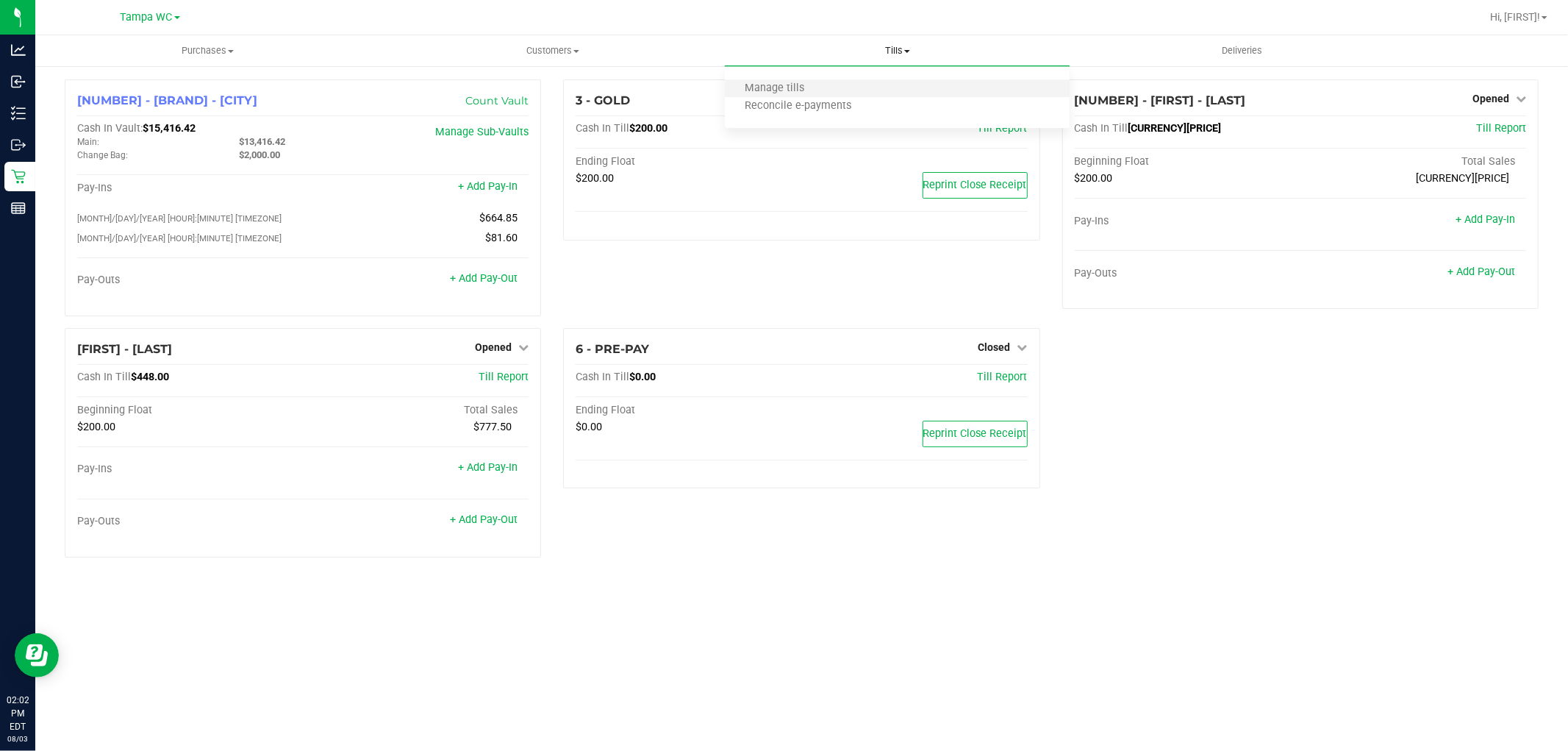click on "Manage tills" at bounding box center (897, 89) 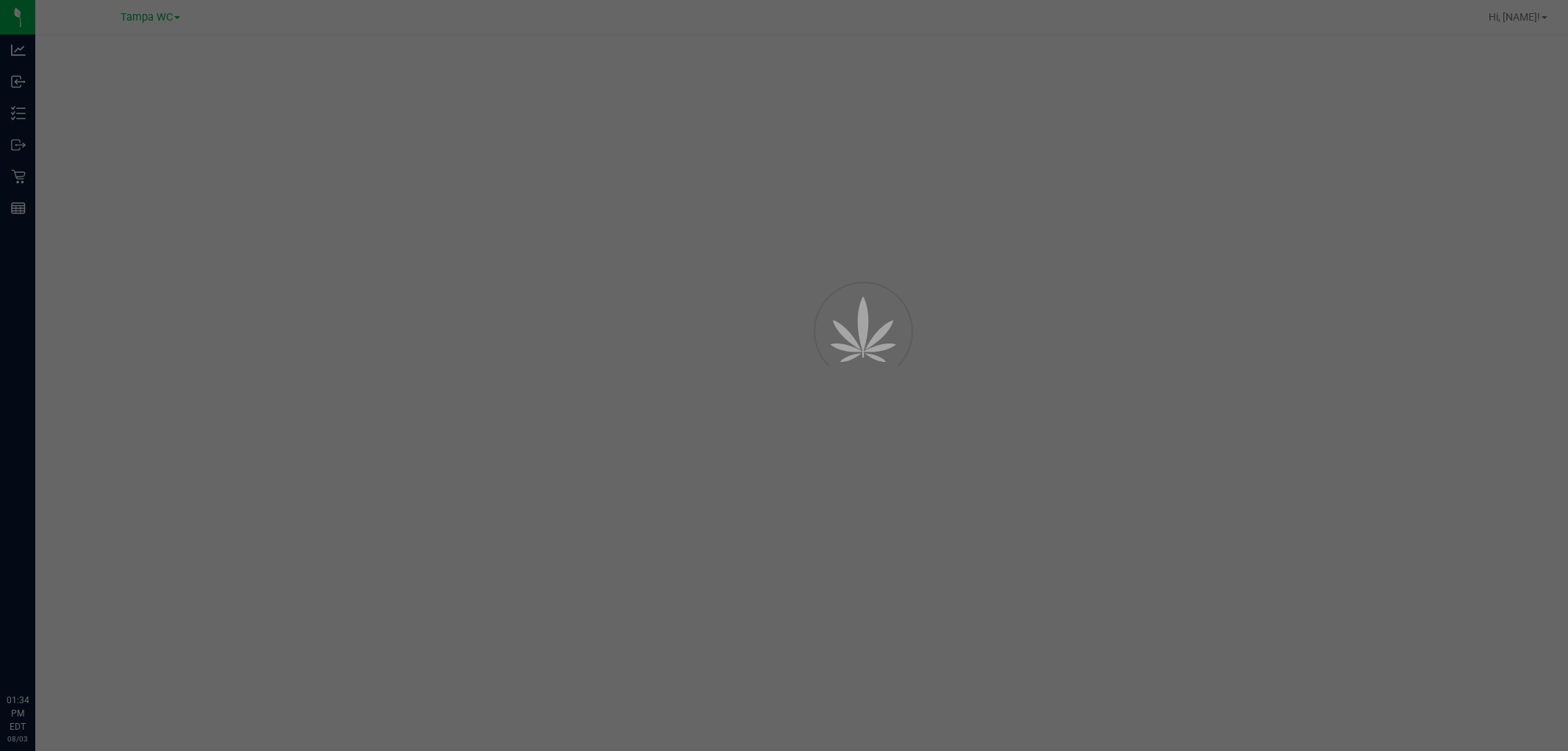 scroll, scrollTop: 0, scrollLeft: 0, axis: both 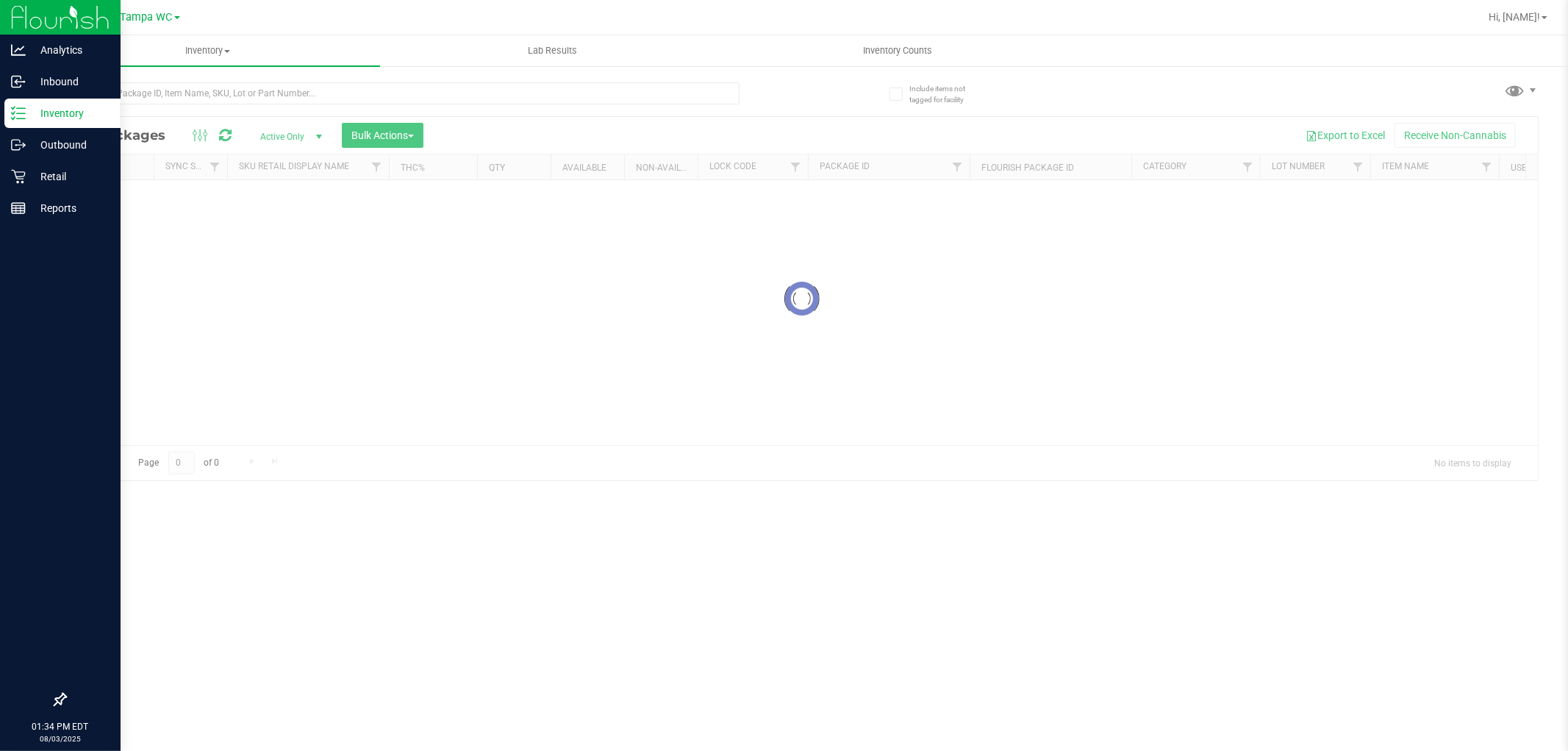 click 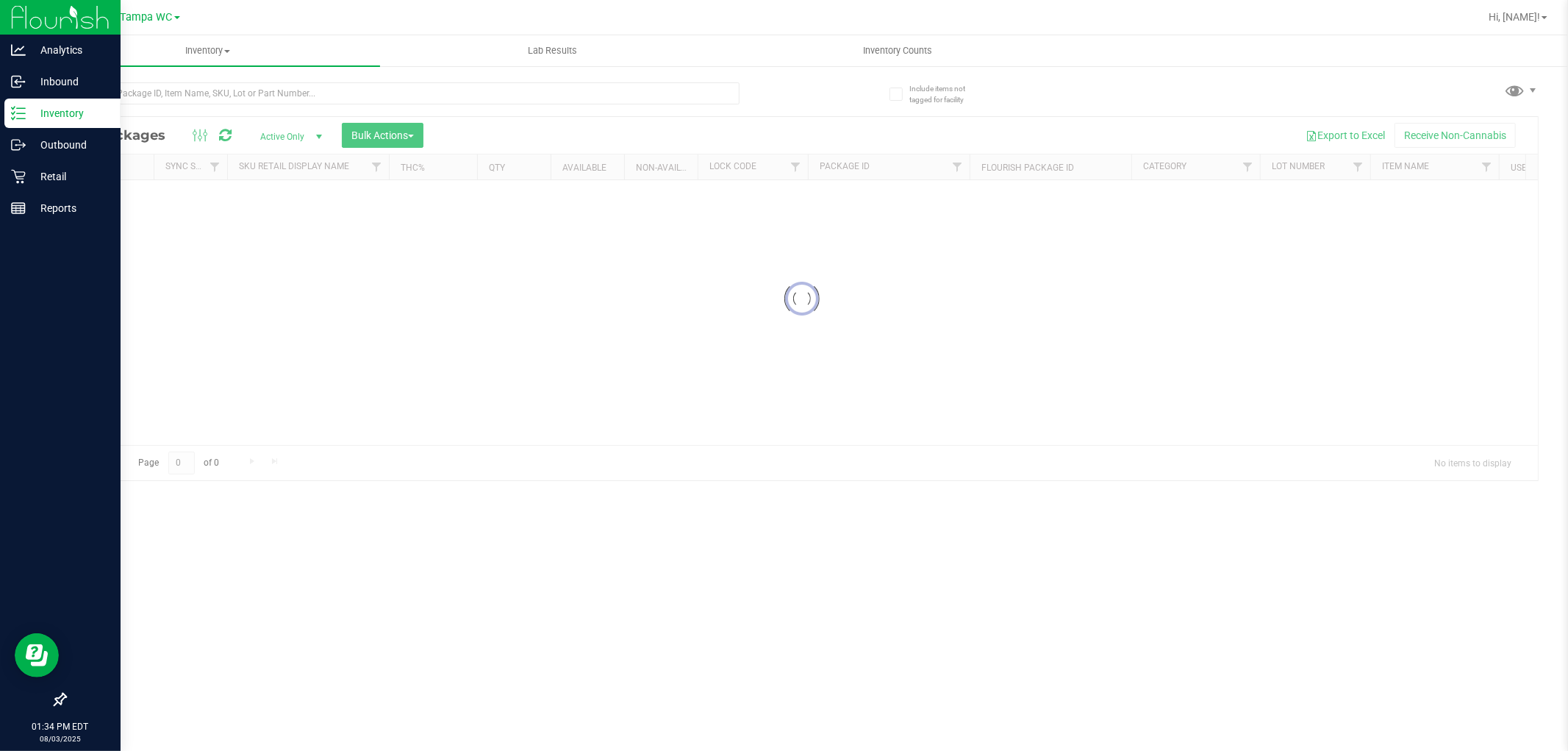 scroll, scrollTop: 0, scrollLeft: 0, axis: both 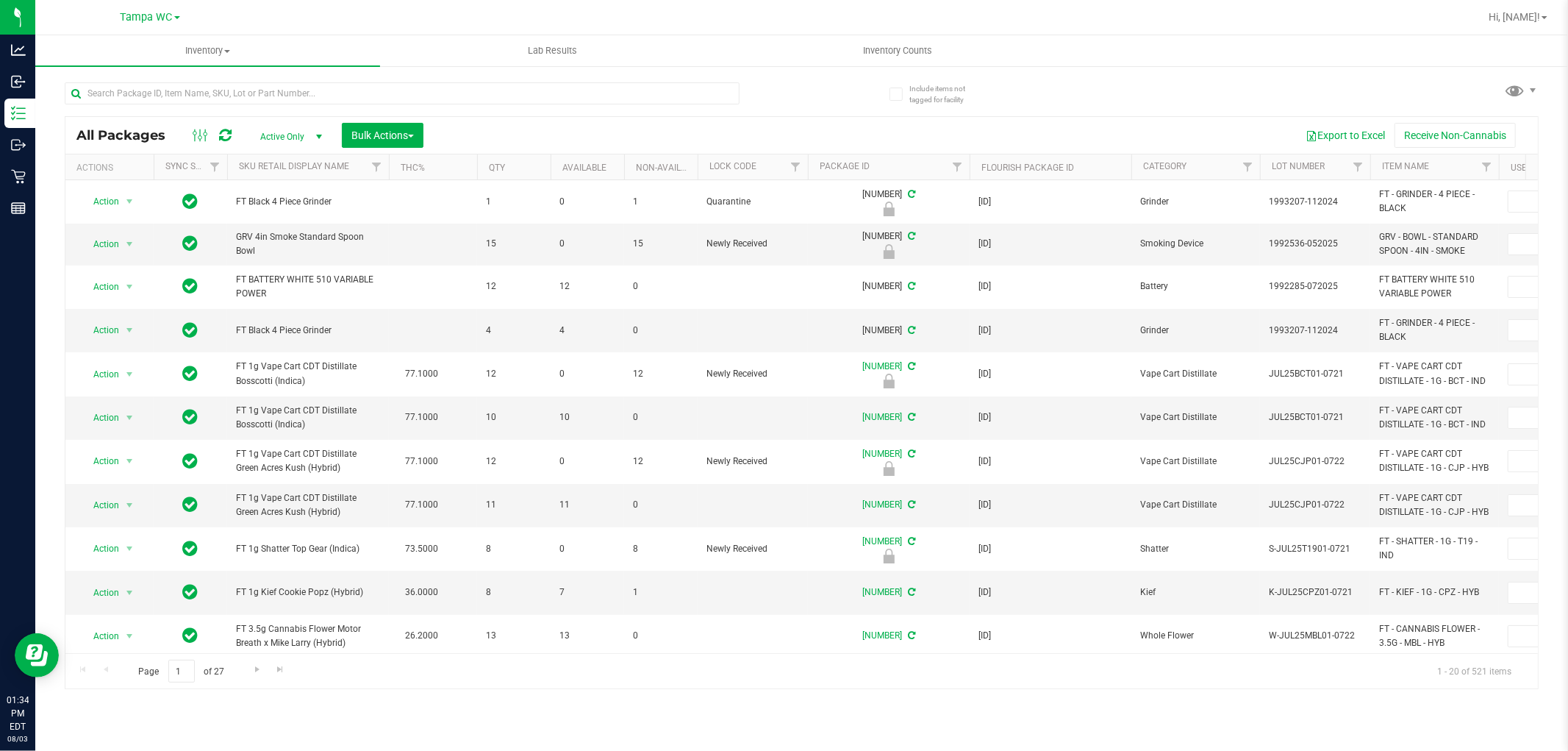 click at bounding box center (402, 99) 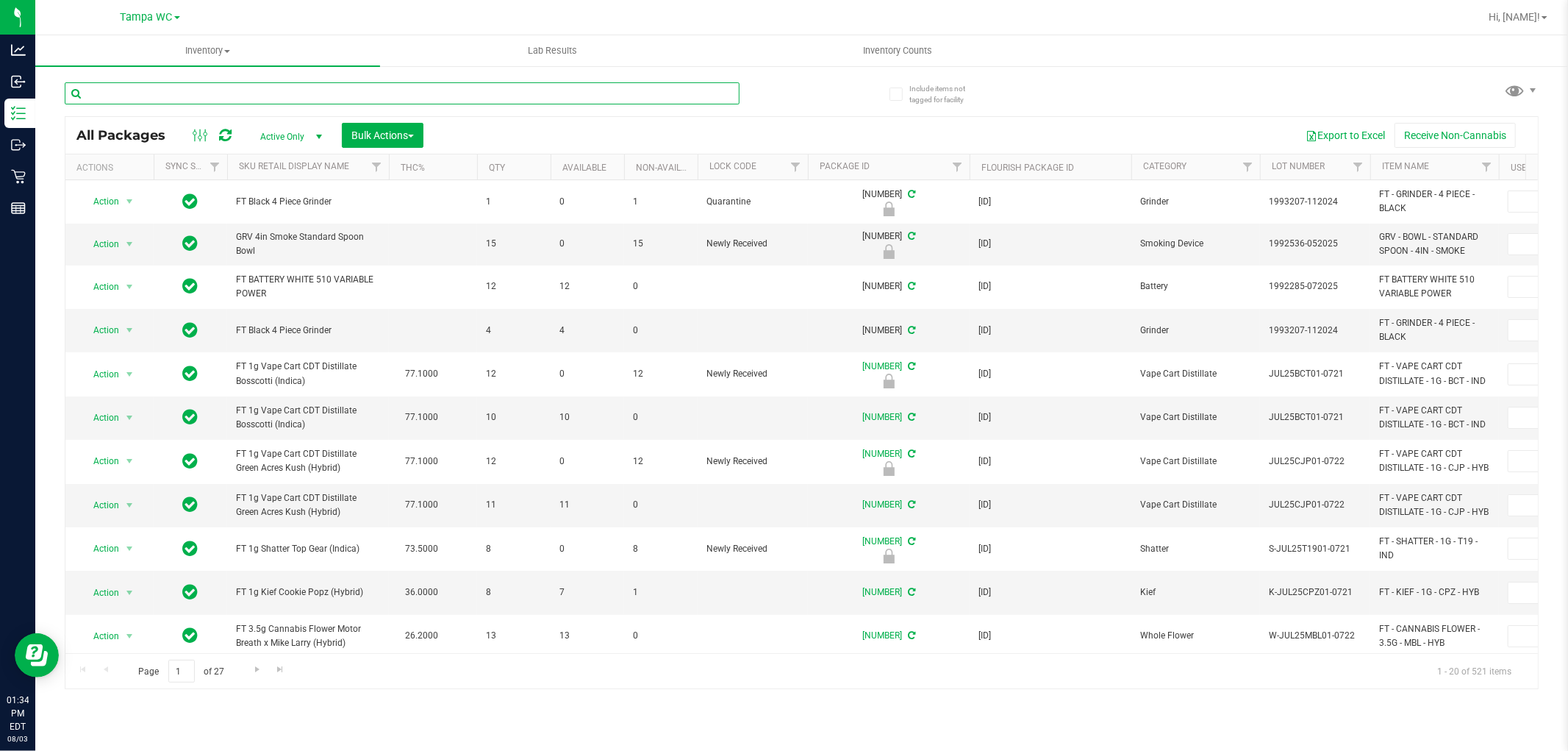 click at bounding box center [402, 93] 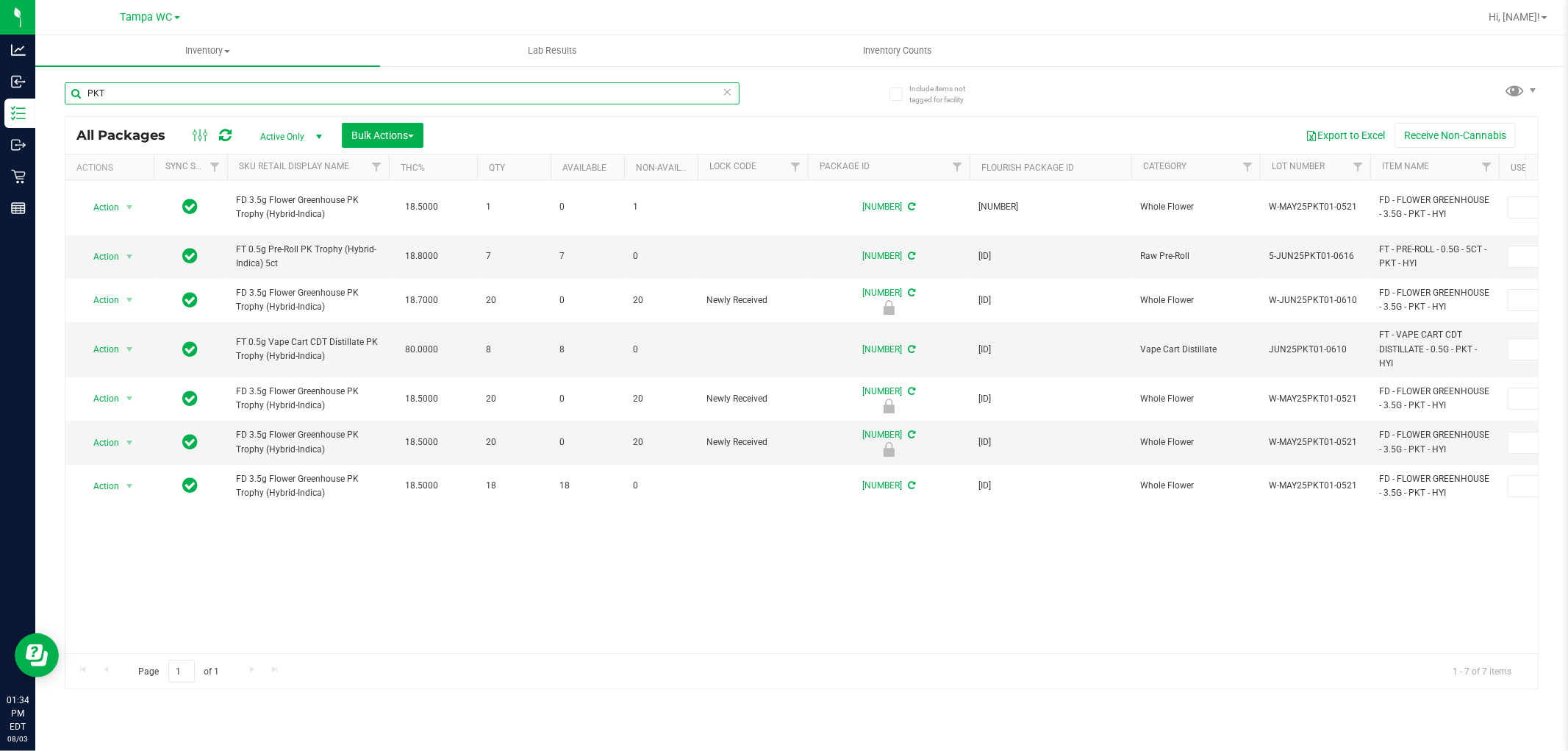 type on "PKT" 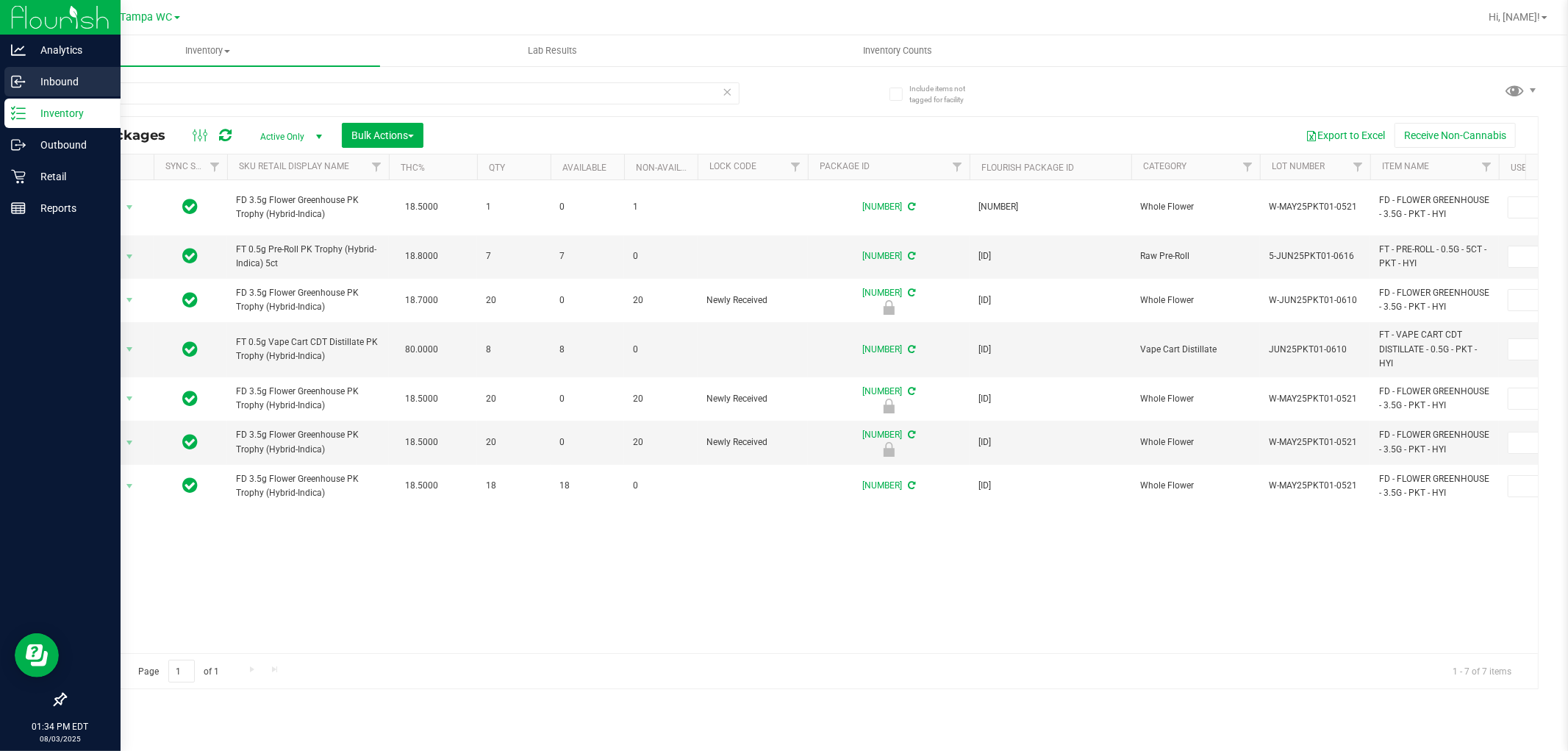 click on "Inbound" at bounding box center (62, 82) 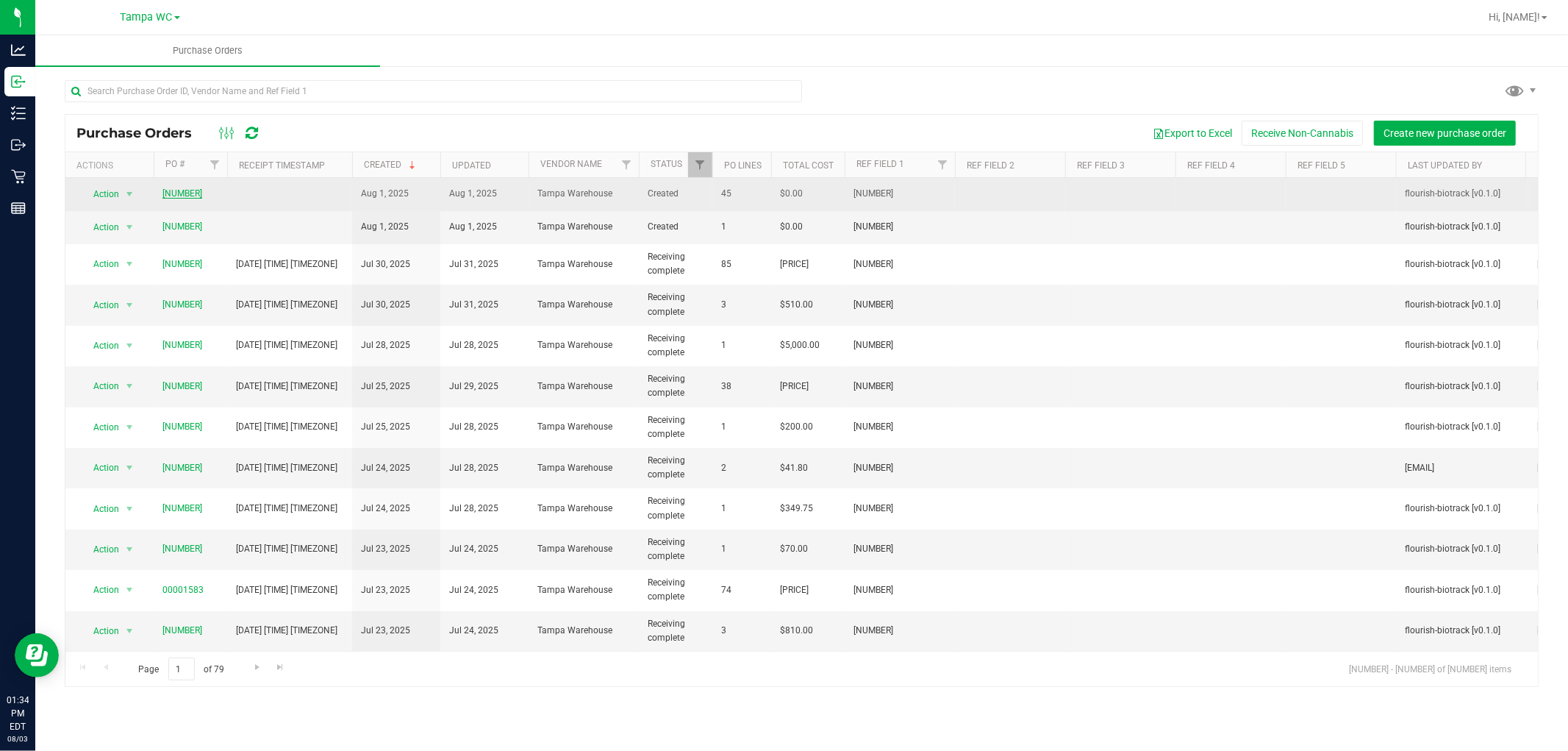 click on "[NUMBER]" at bounding box center (182, 193) 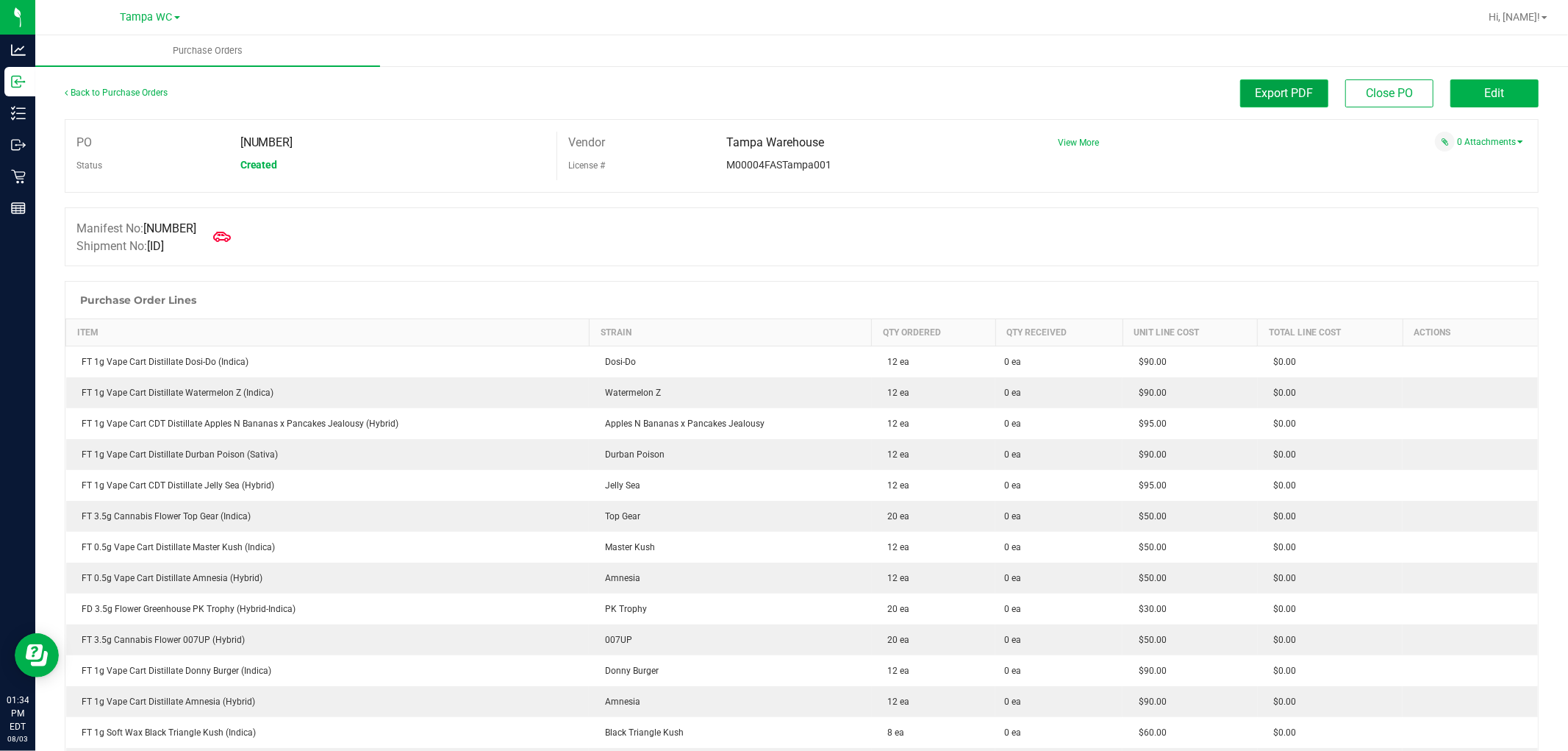 click on "Export PDF" at bounding box center (1284, 93) 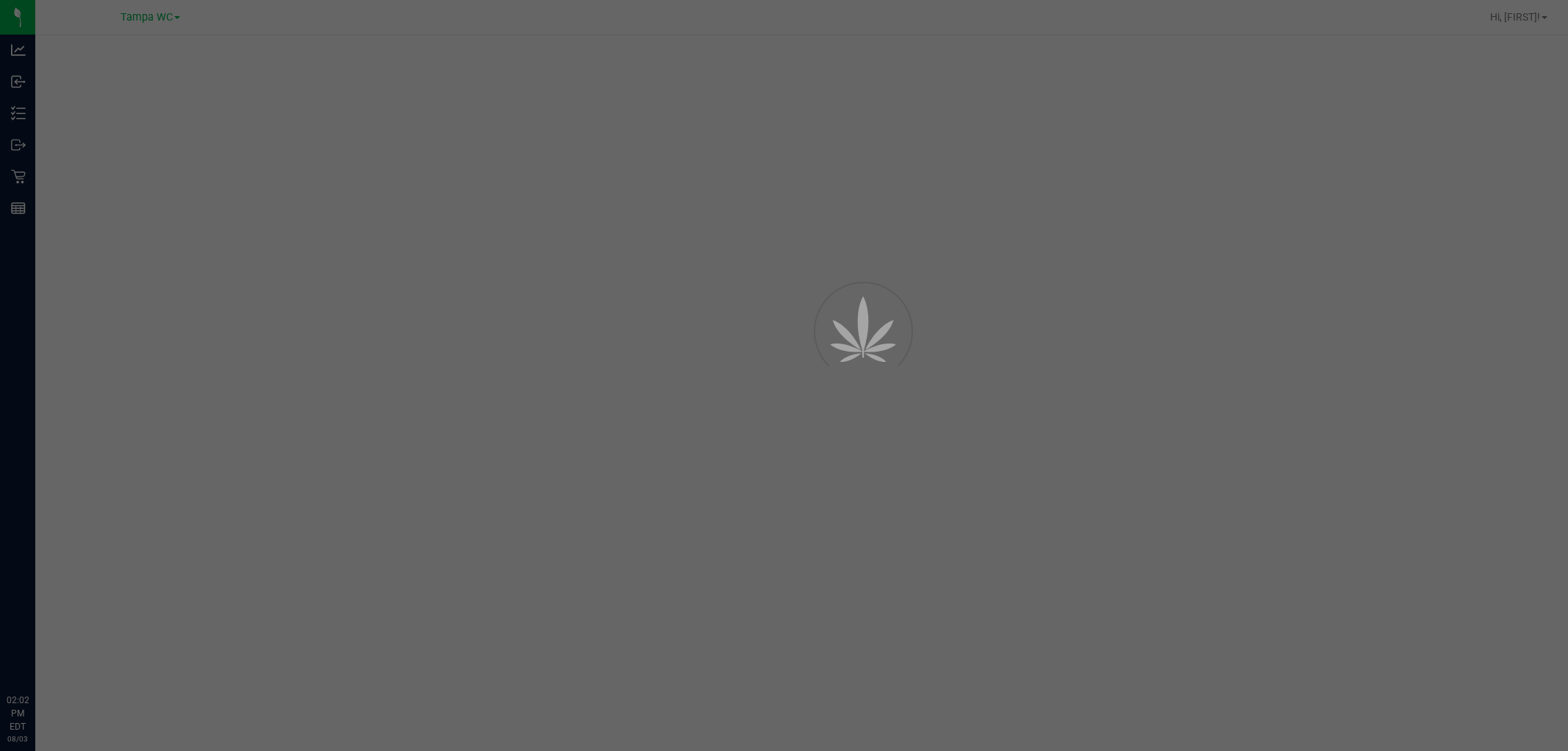 scroll, scrollTop: 0, scrollLeft: 0, axis: both 